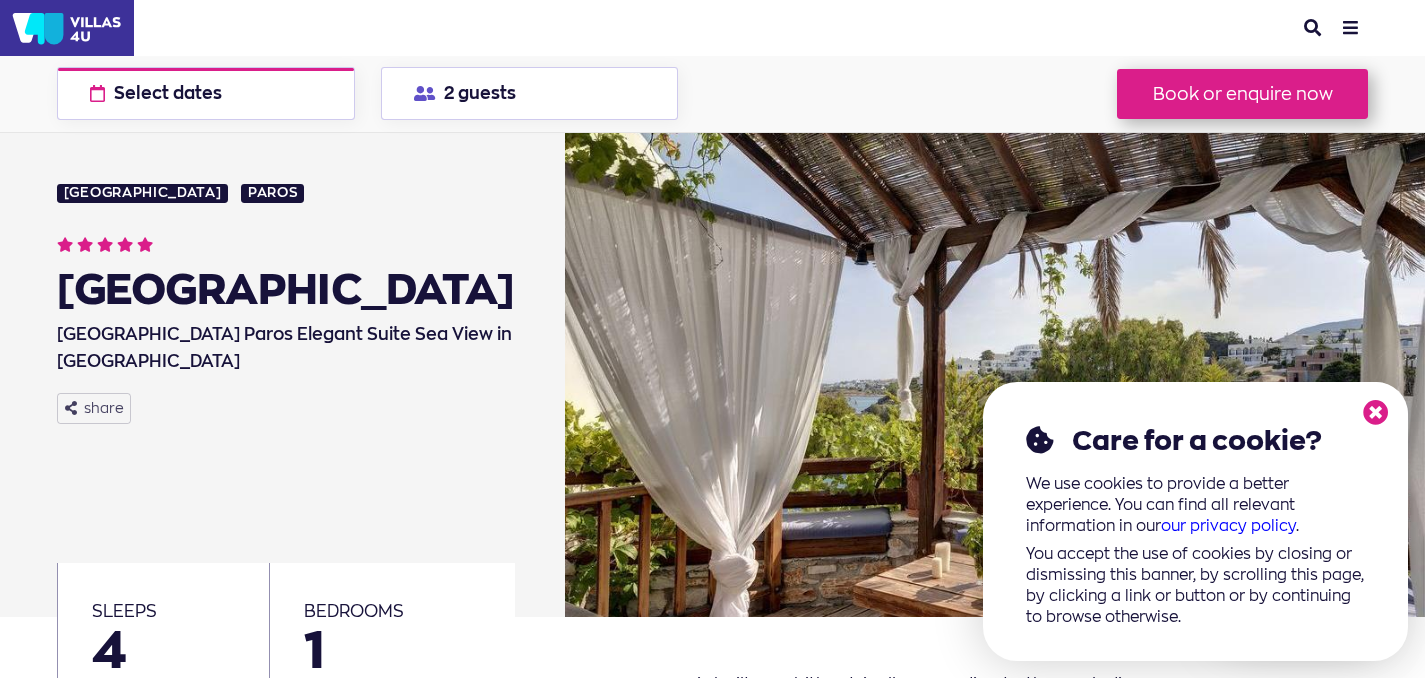scroll, scrollTop: 0, scrollLeft: 0, axis: both 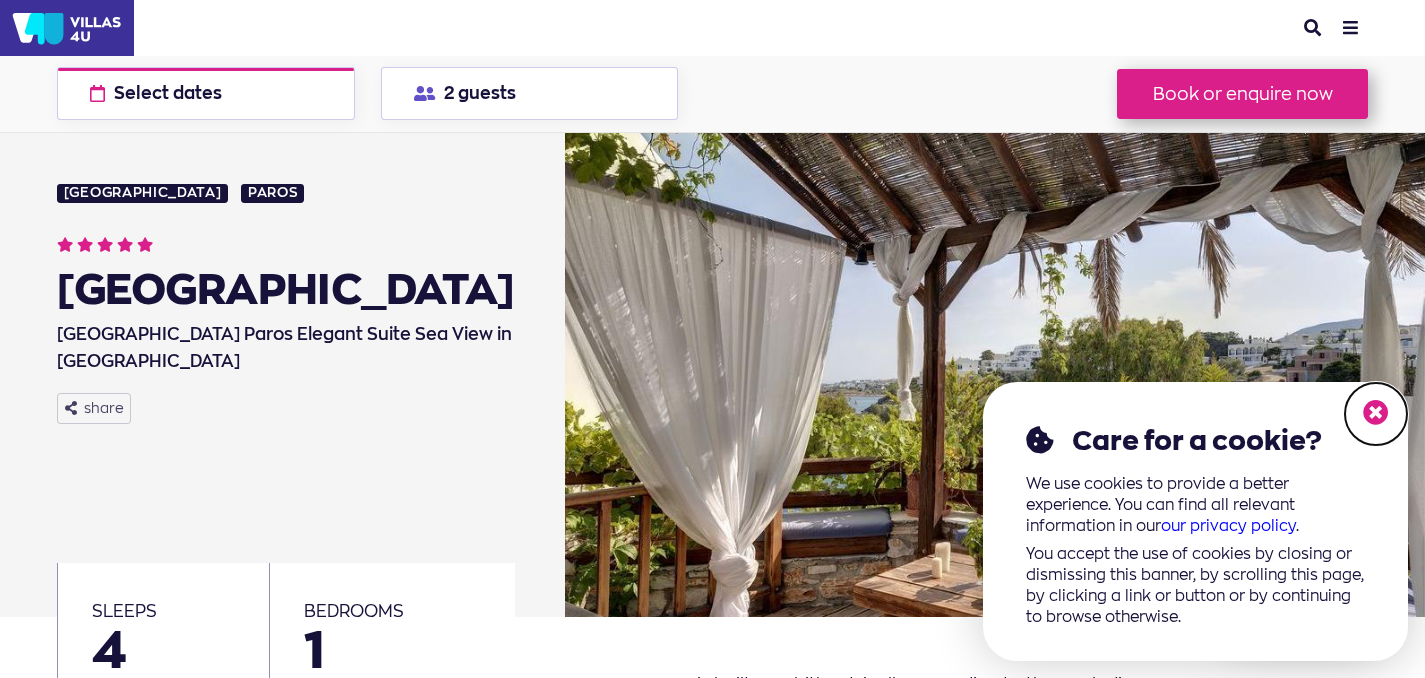 click at bounding box center [1376, 413] 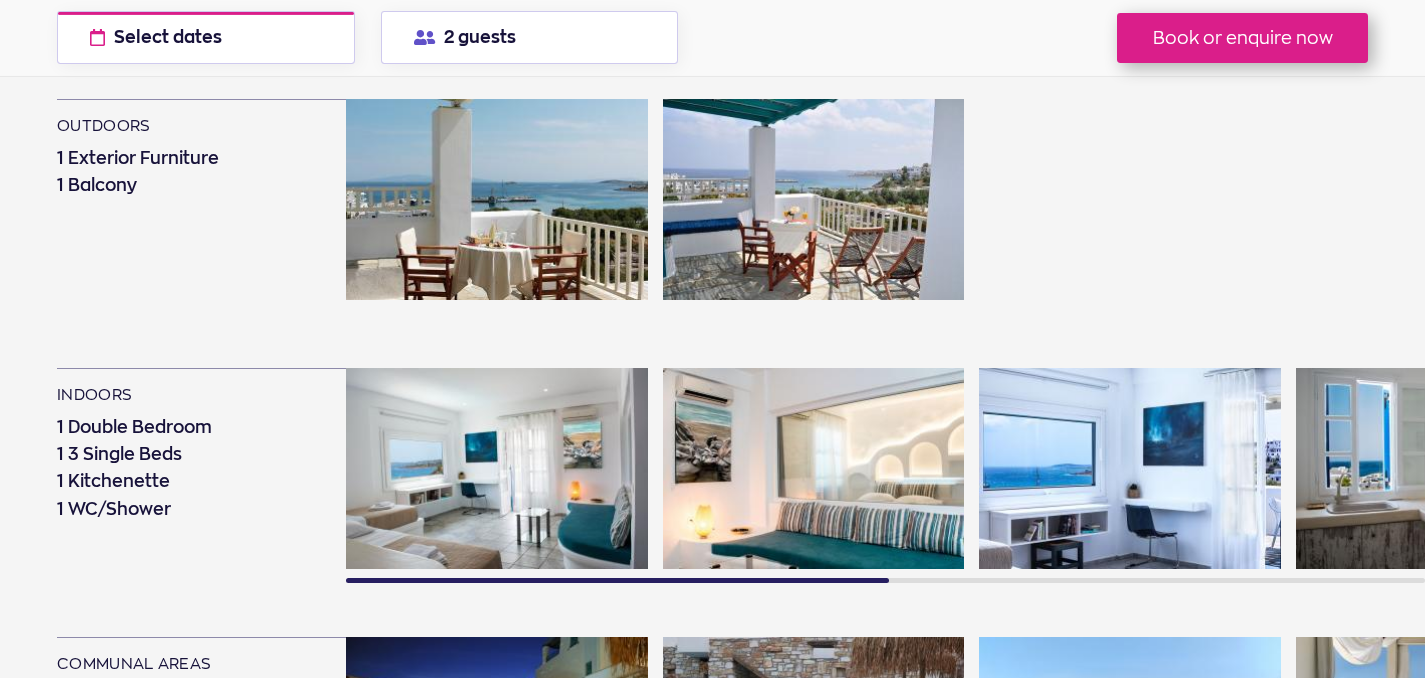 scroll, scrollTop: 1289, scrollLeft: 0, axis: vertical 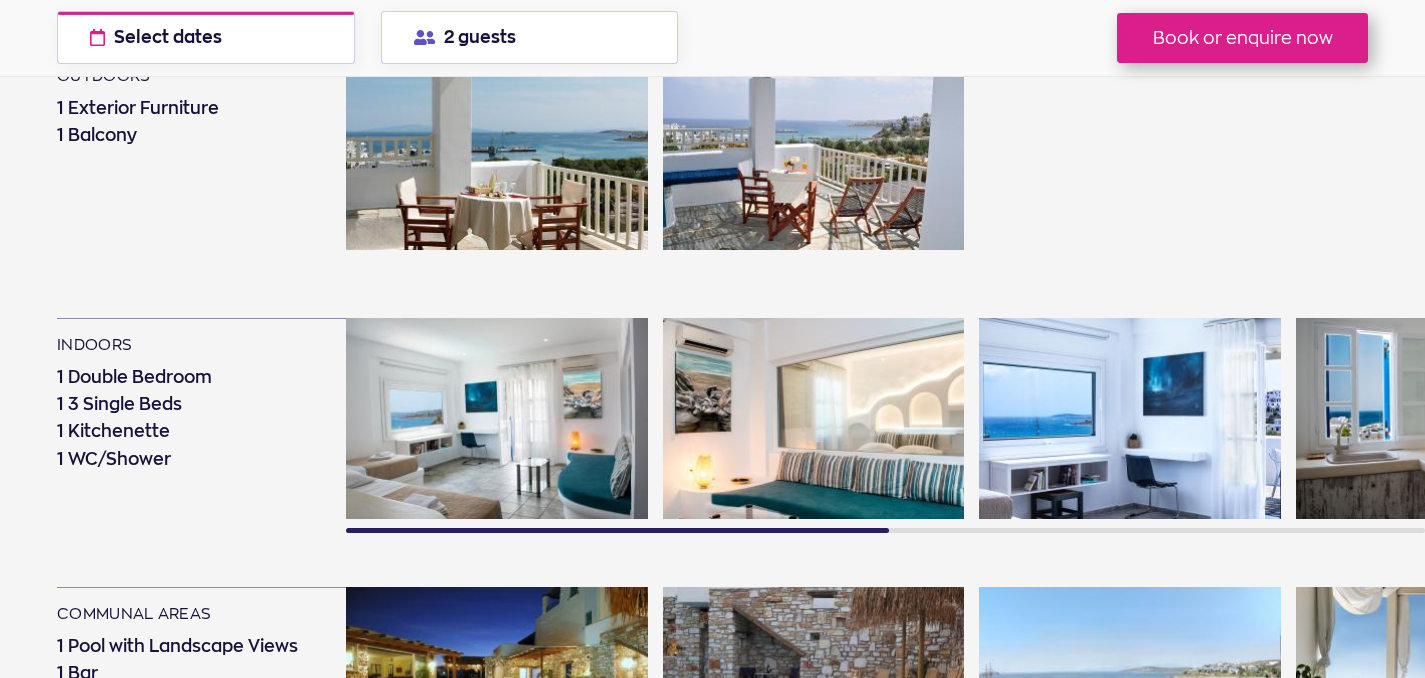 click at bounding box center [497, 418] 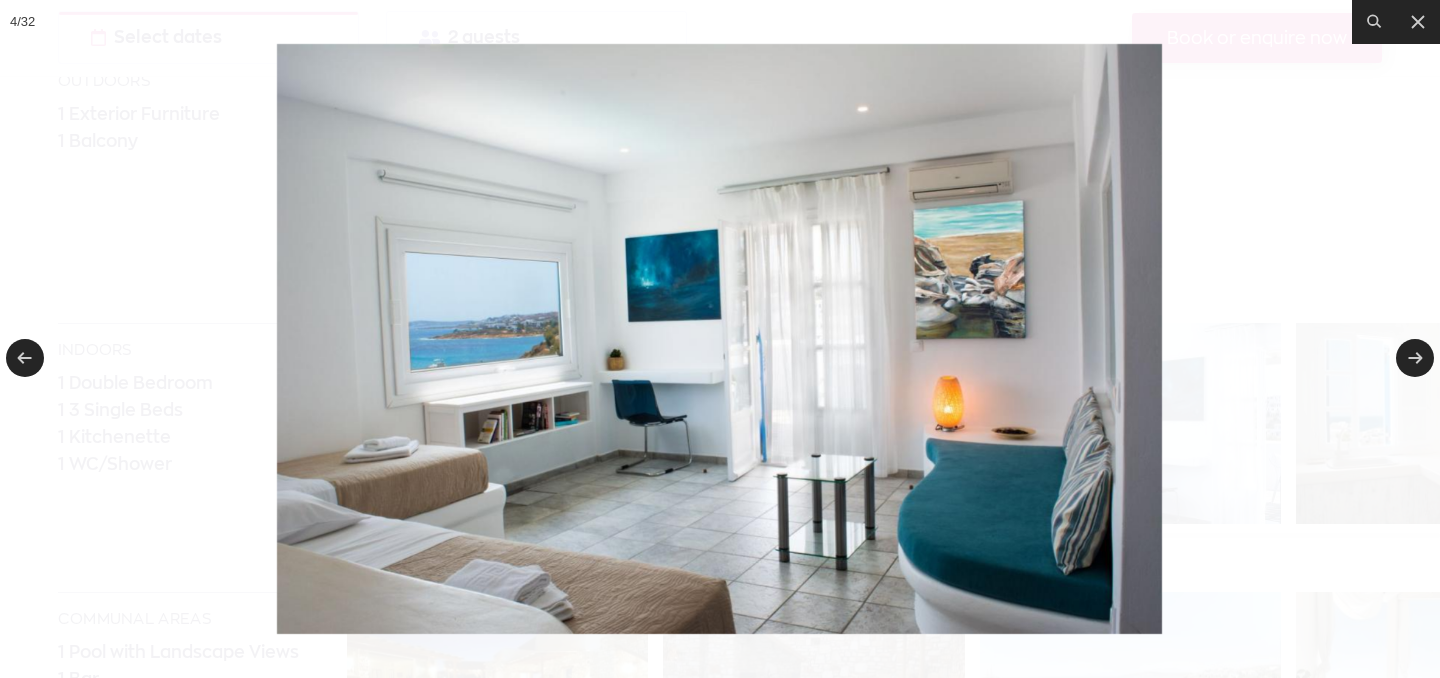 click at bounding box center [719, 339] 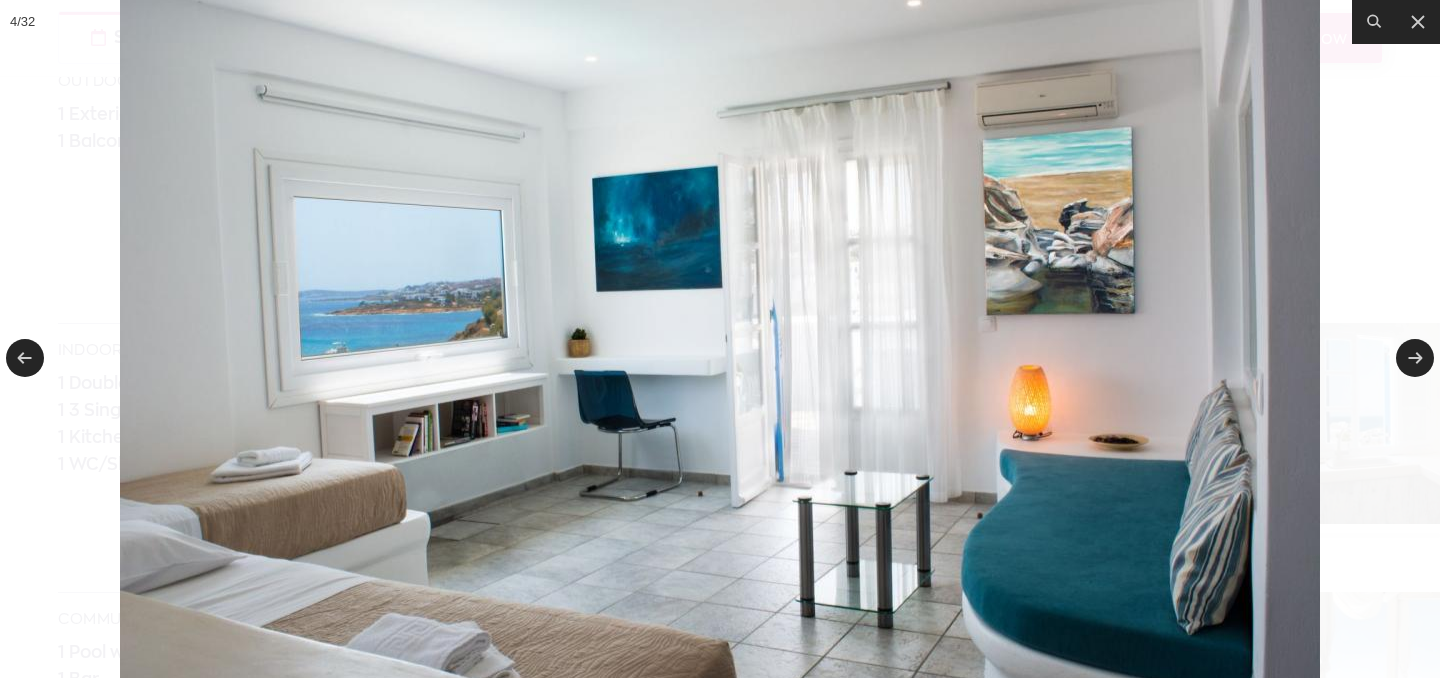 drag, startPoint x: 767, startPoint y: 402, endPoint x: 940, endPoint y: 402, distance: 173 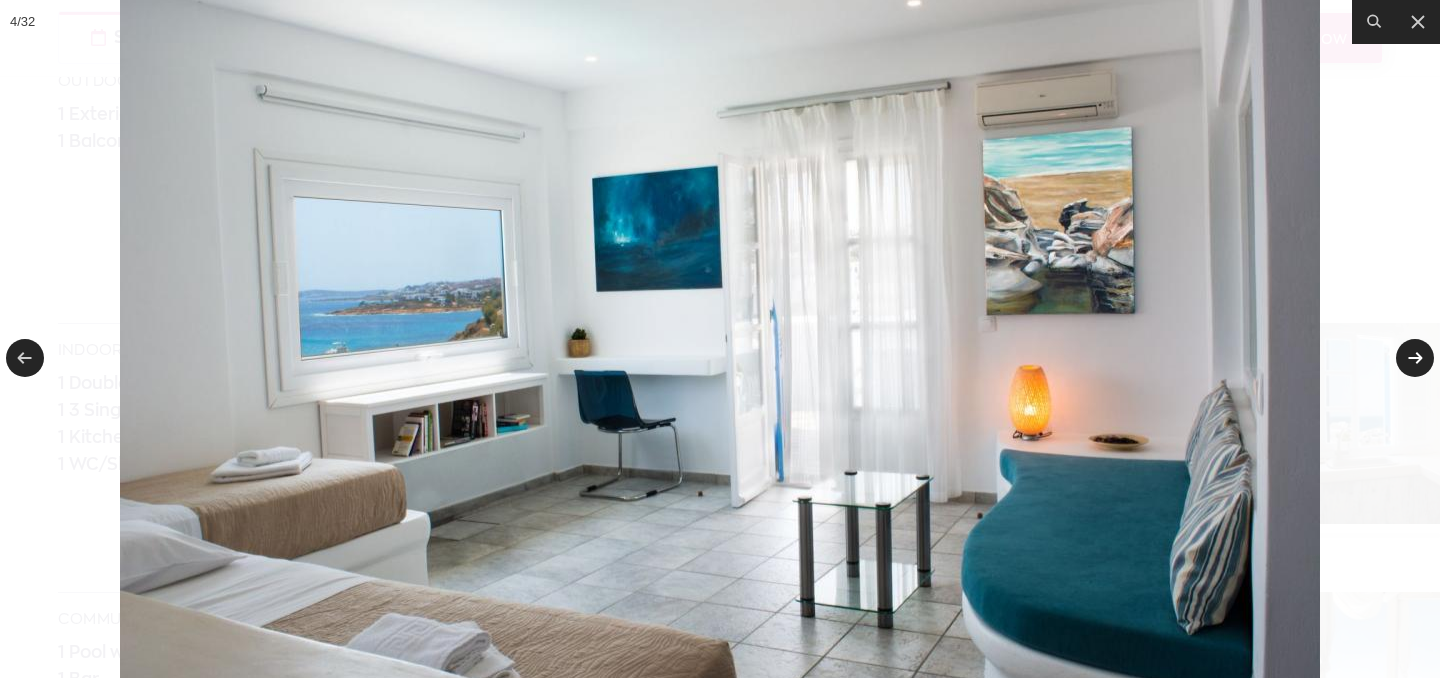 click at bounding box center (1415, 358) 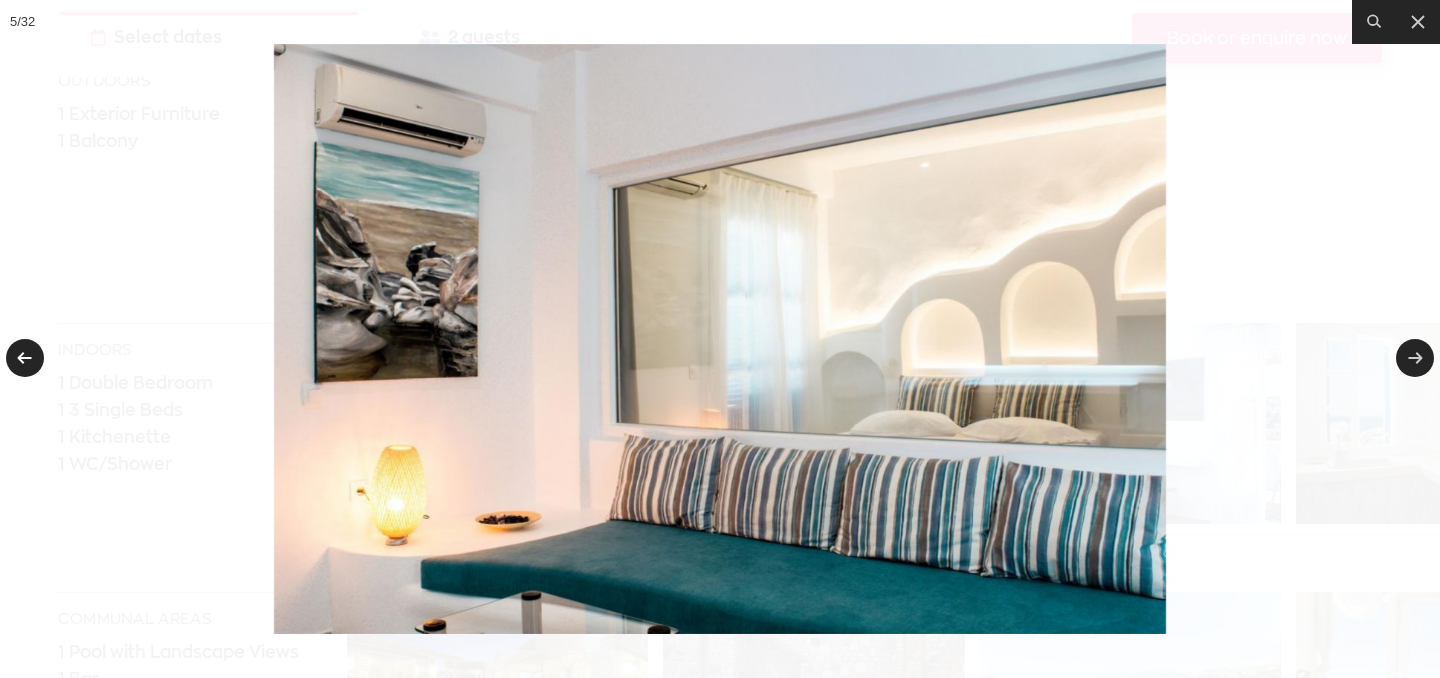 click at bounding box center [25, 358] 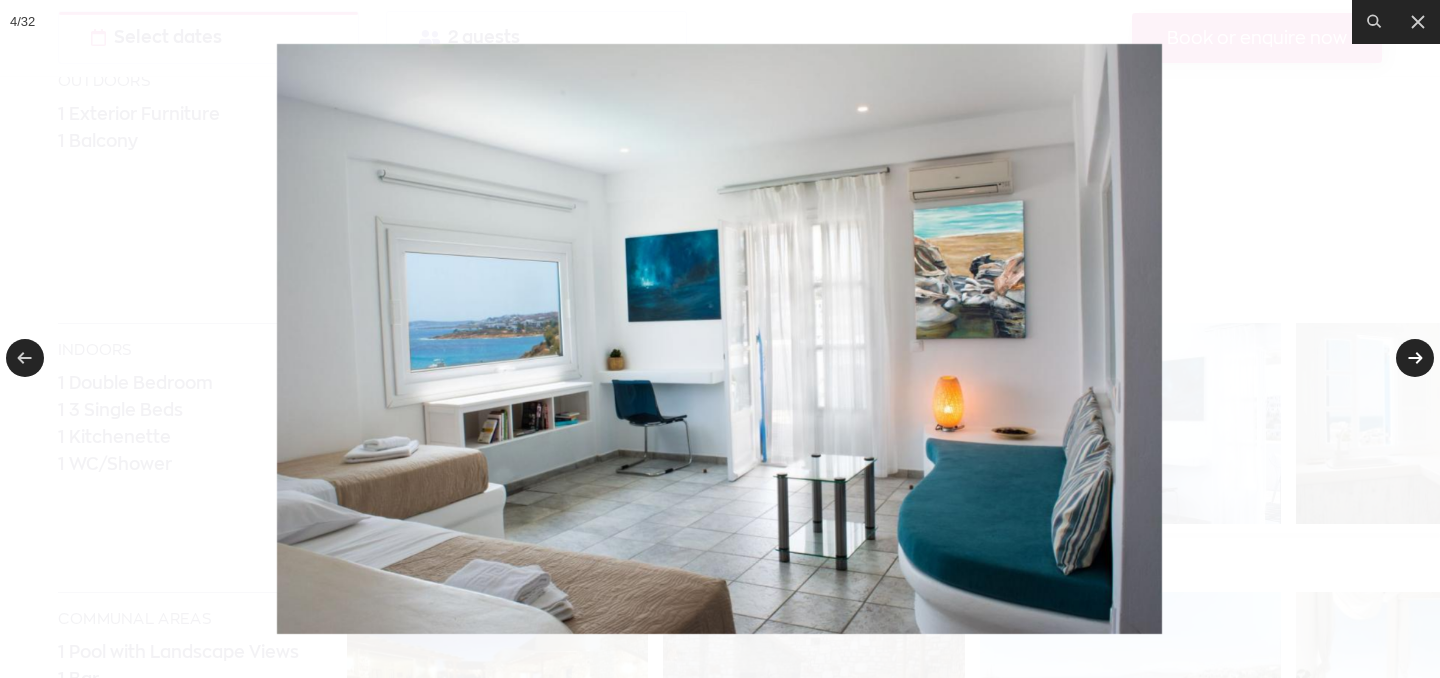 click at bounding box center (1415, 358) 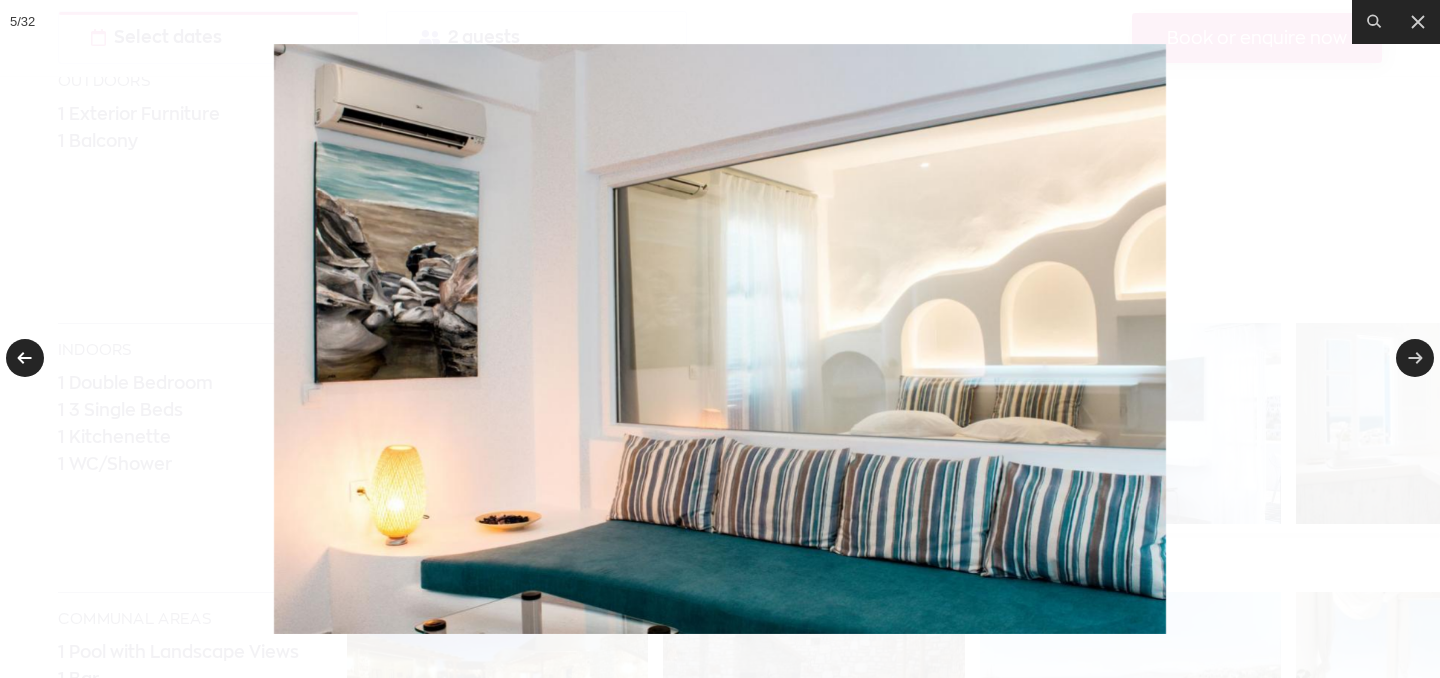 click at bounding box center [25, 358] 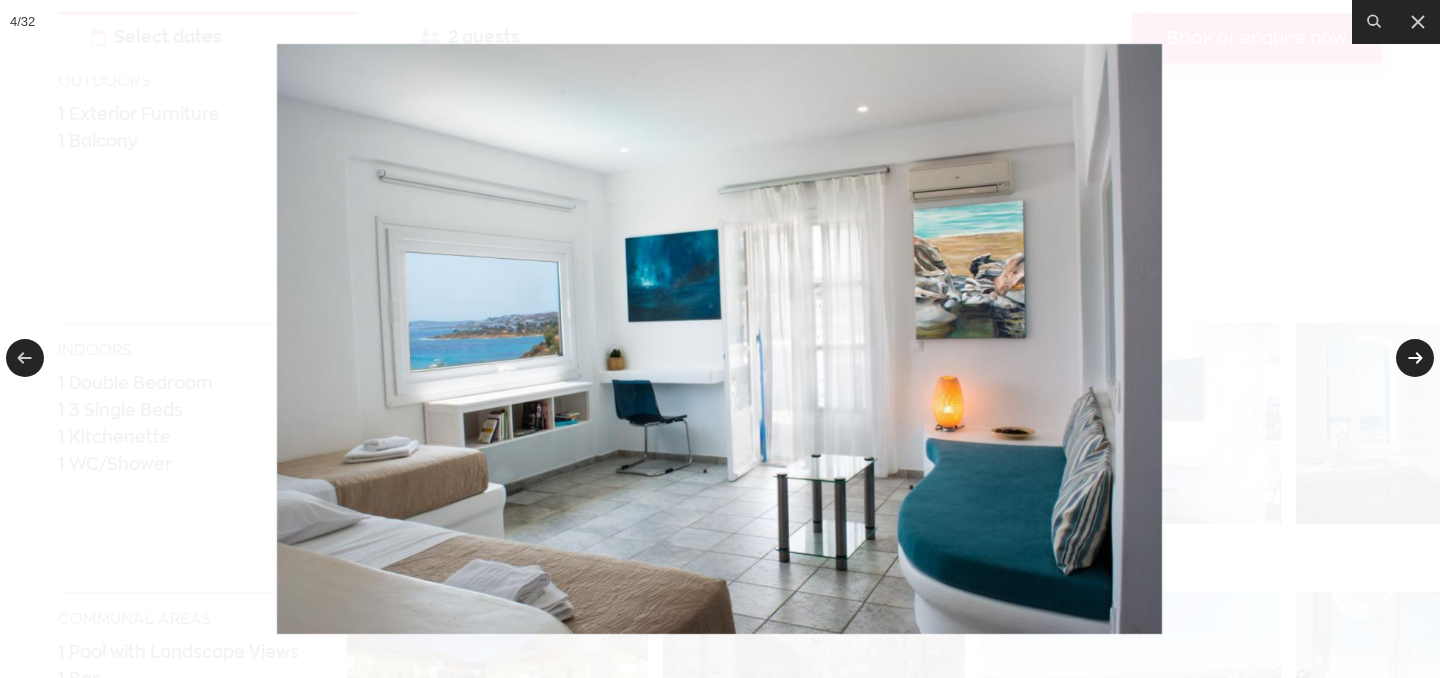 click at bounding box center (1415, 358) 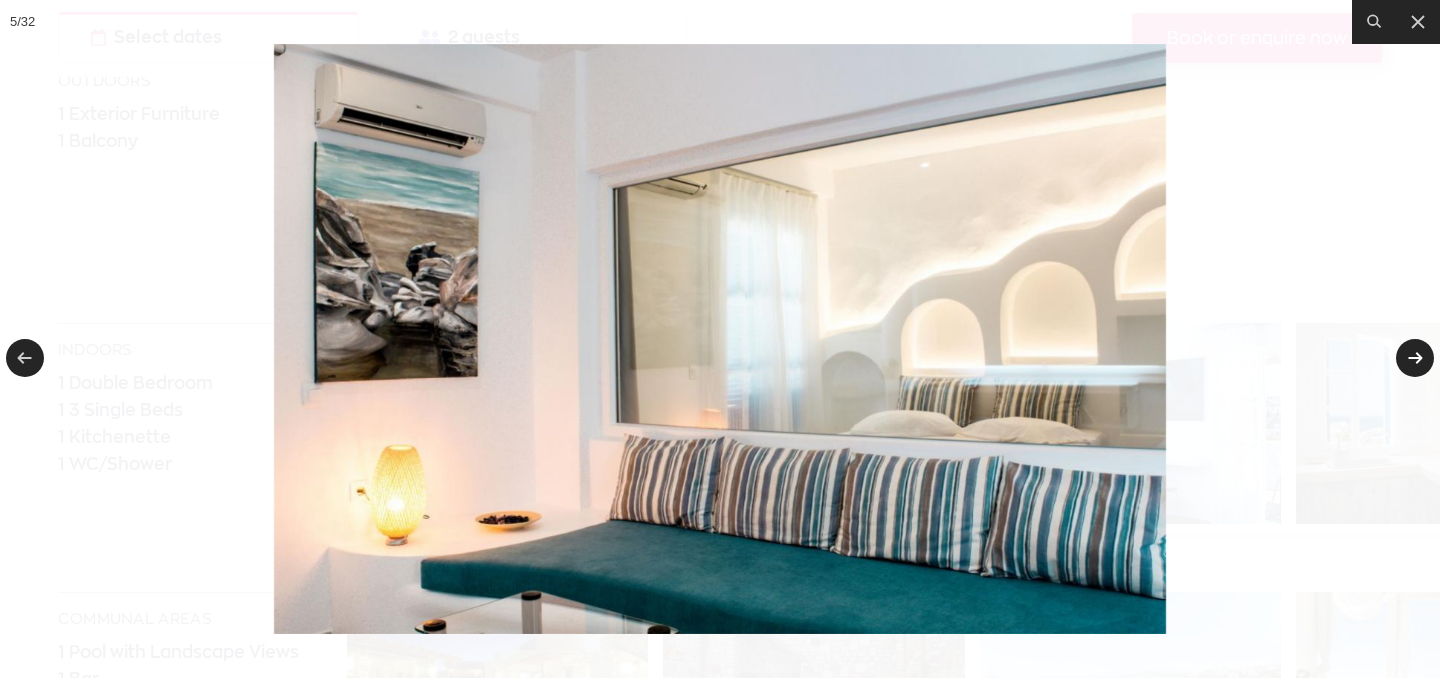 click at bounding box center (1415, 358) 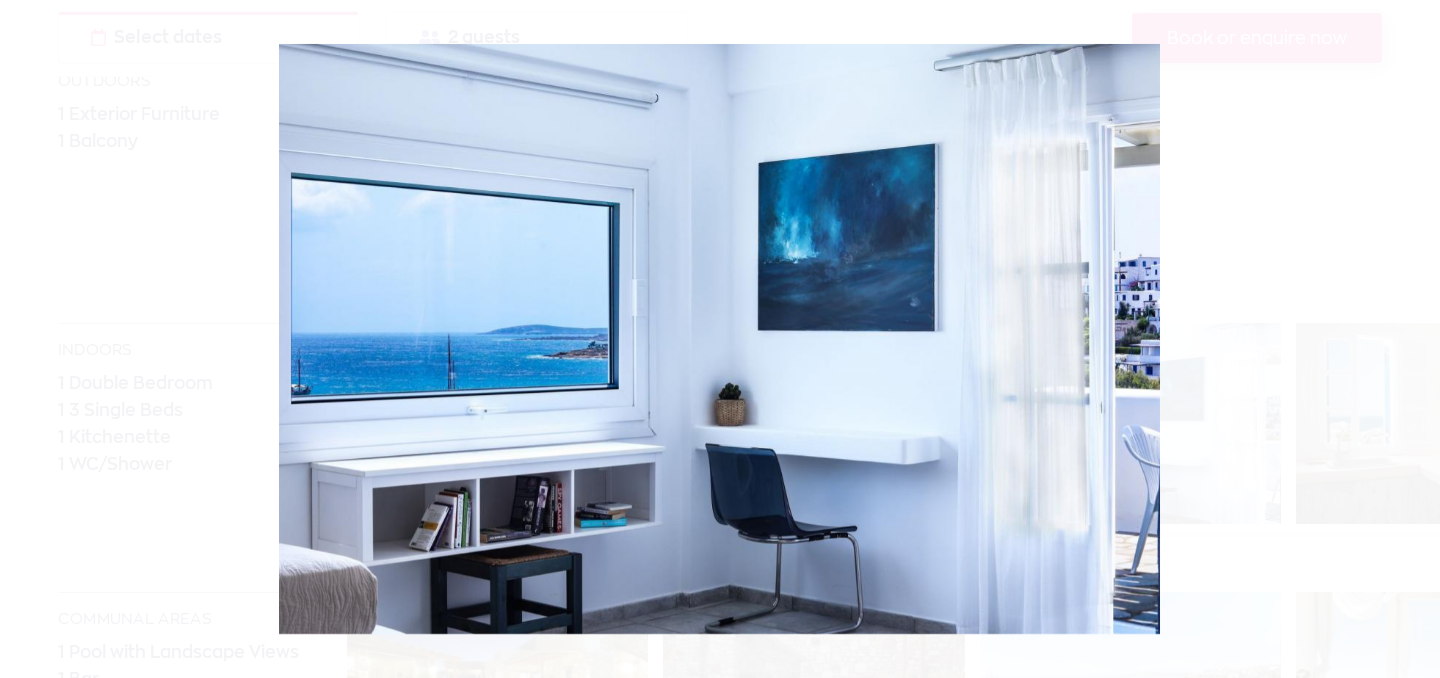click at bounding box center (1415, 358) 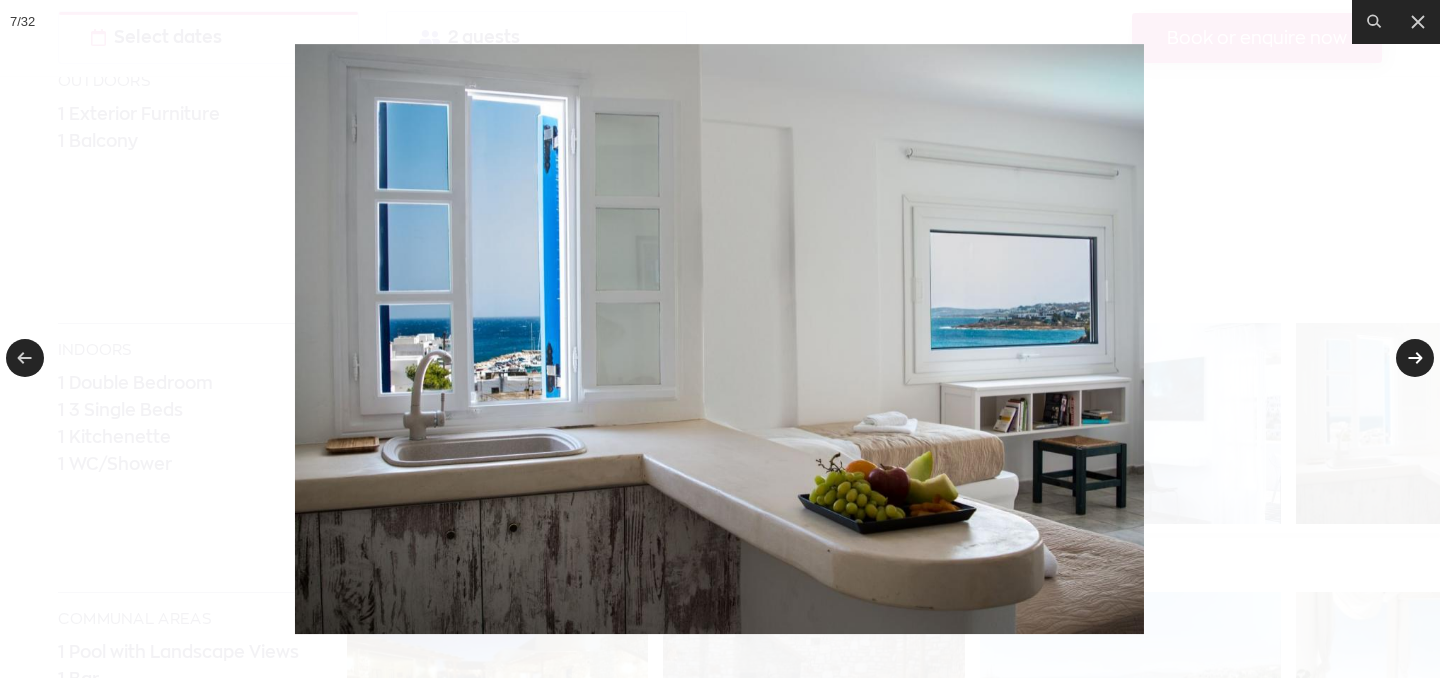 click at bounding box center [1415, 358] 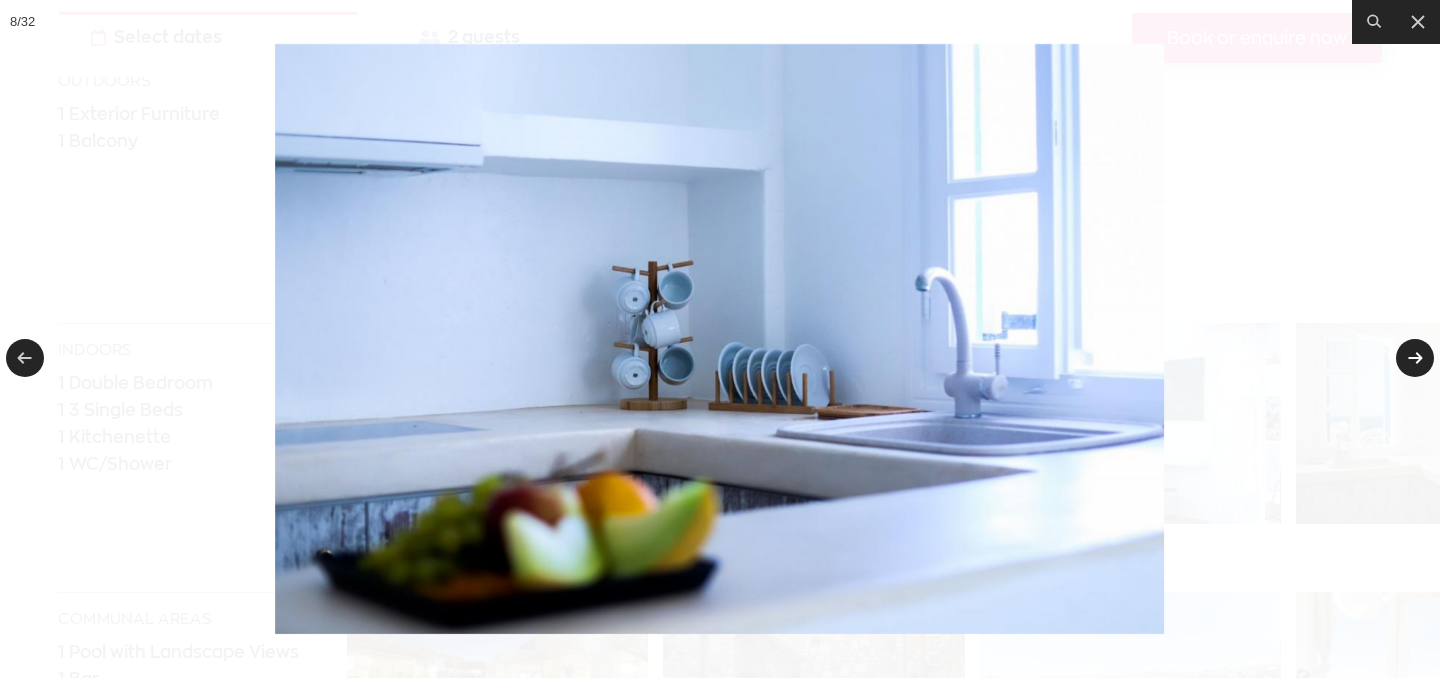 click at bounding box center (1415, 358) 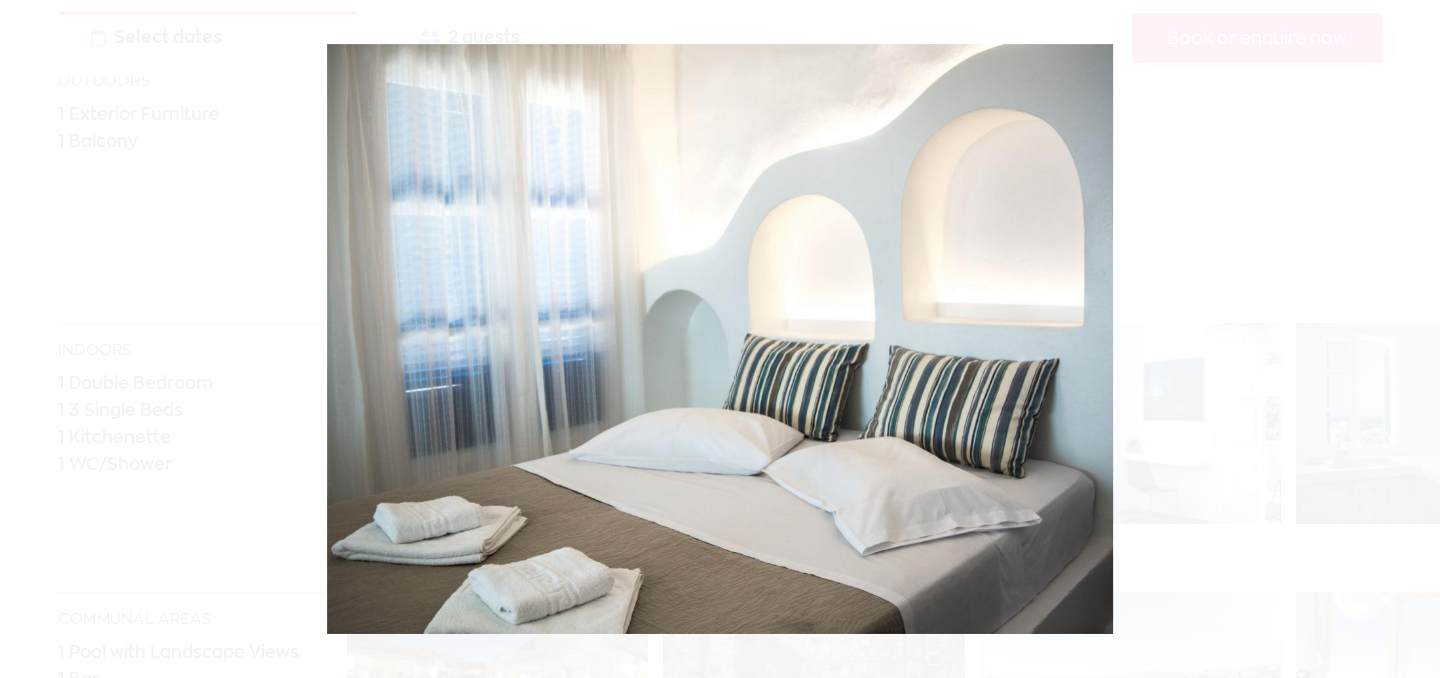 click at bounding box center (720, 339) 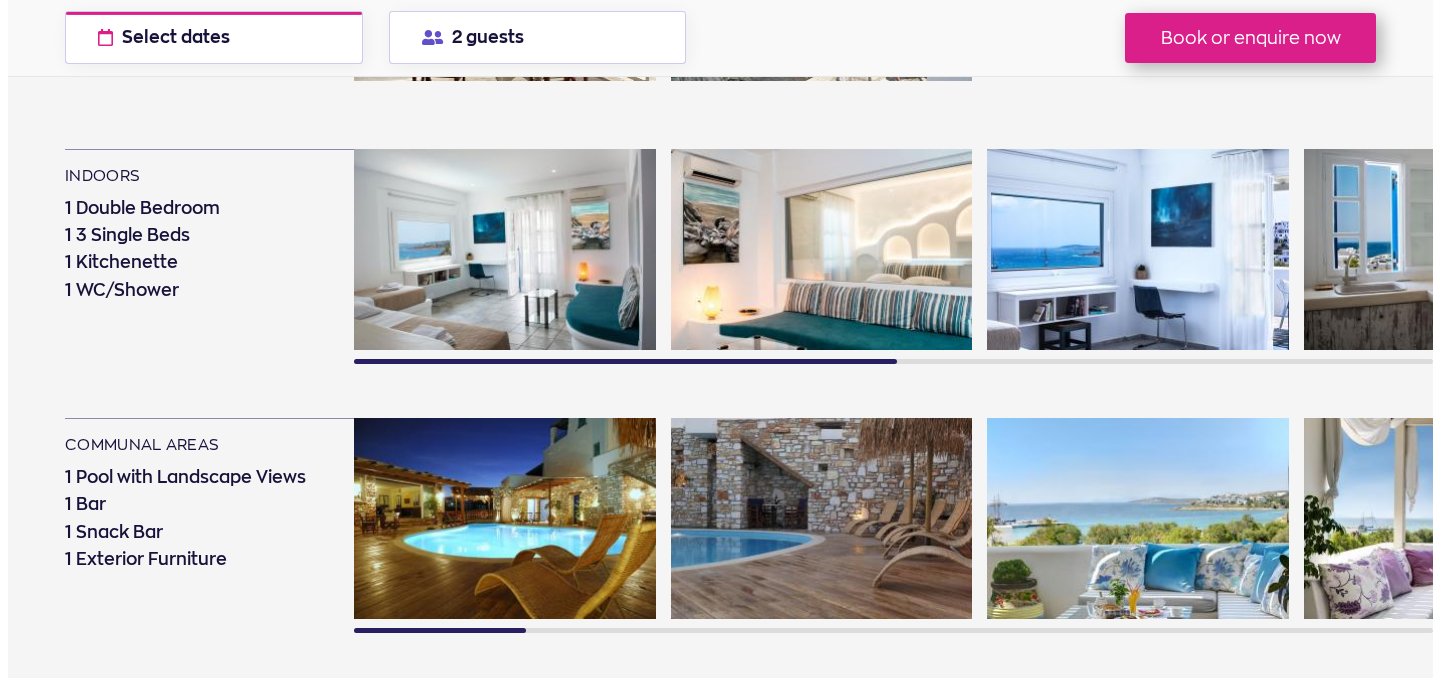 scroll, scrollTop: 1463, scrollLeft: 0, axis: vertical 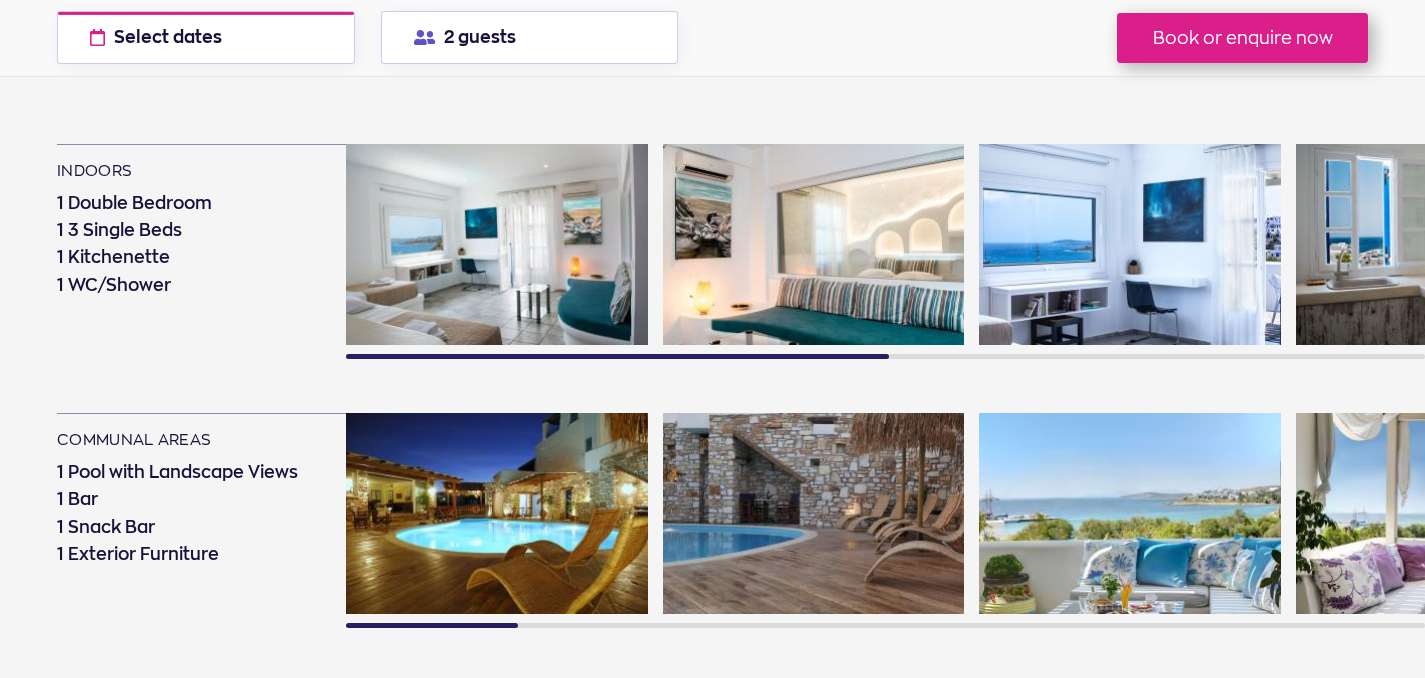 click at bounding box center (497, 513) 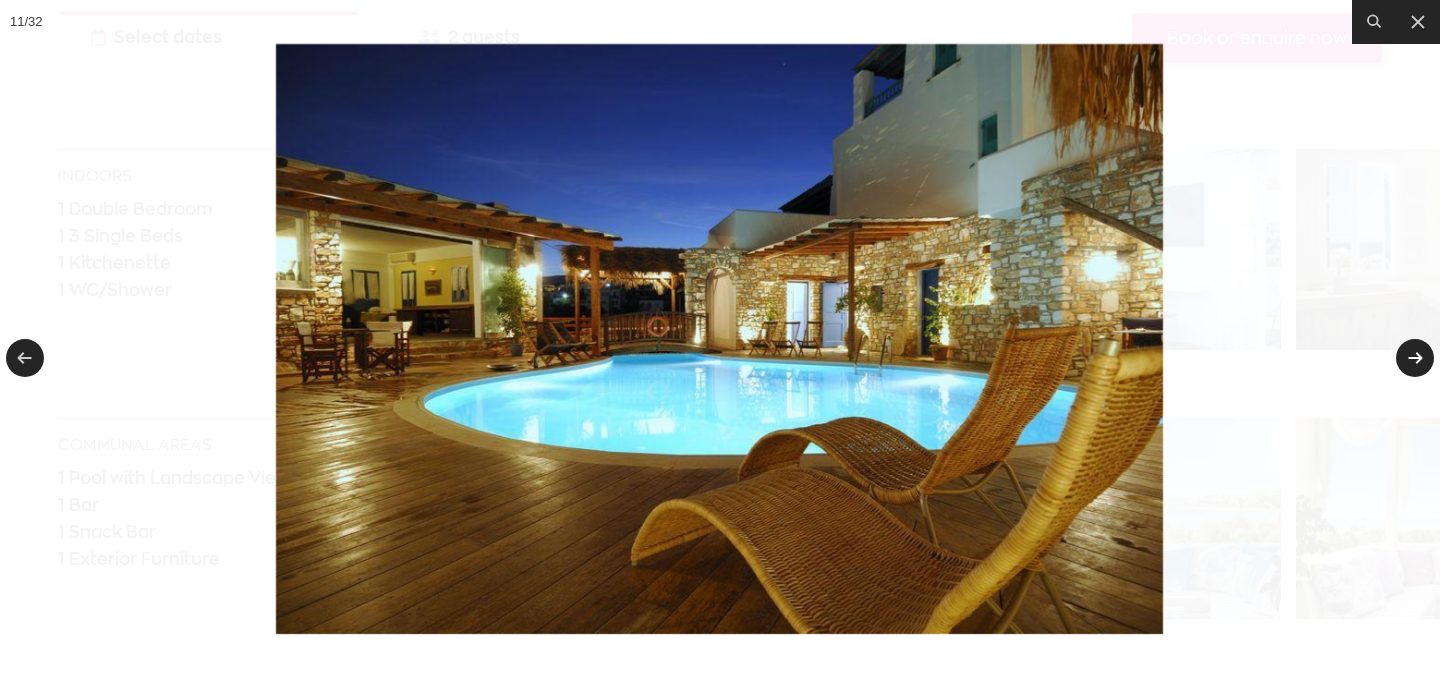 click at bounding box center (1415, 358) 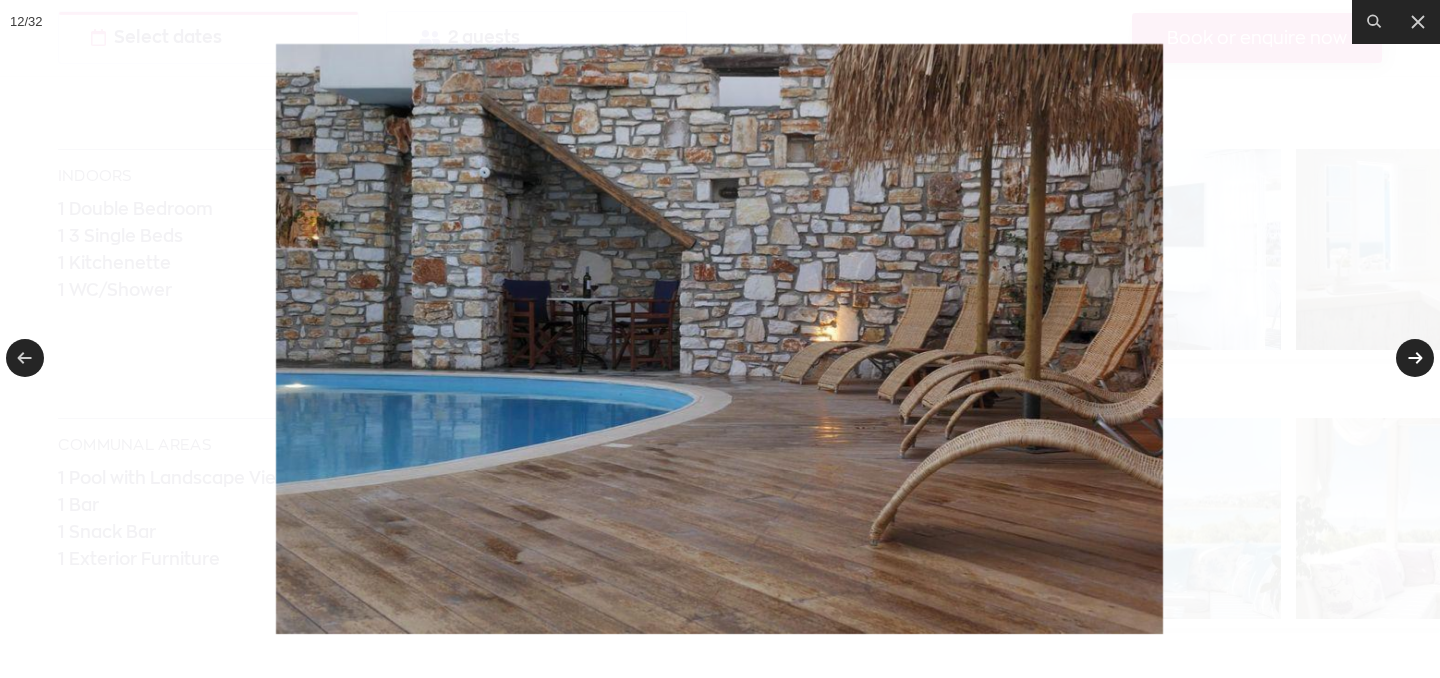 click at bounding box center [1415, 358] 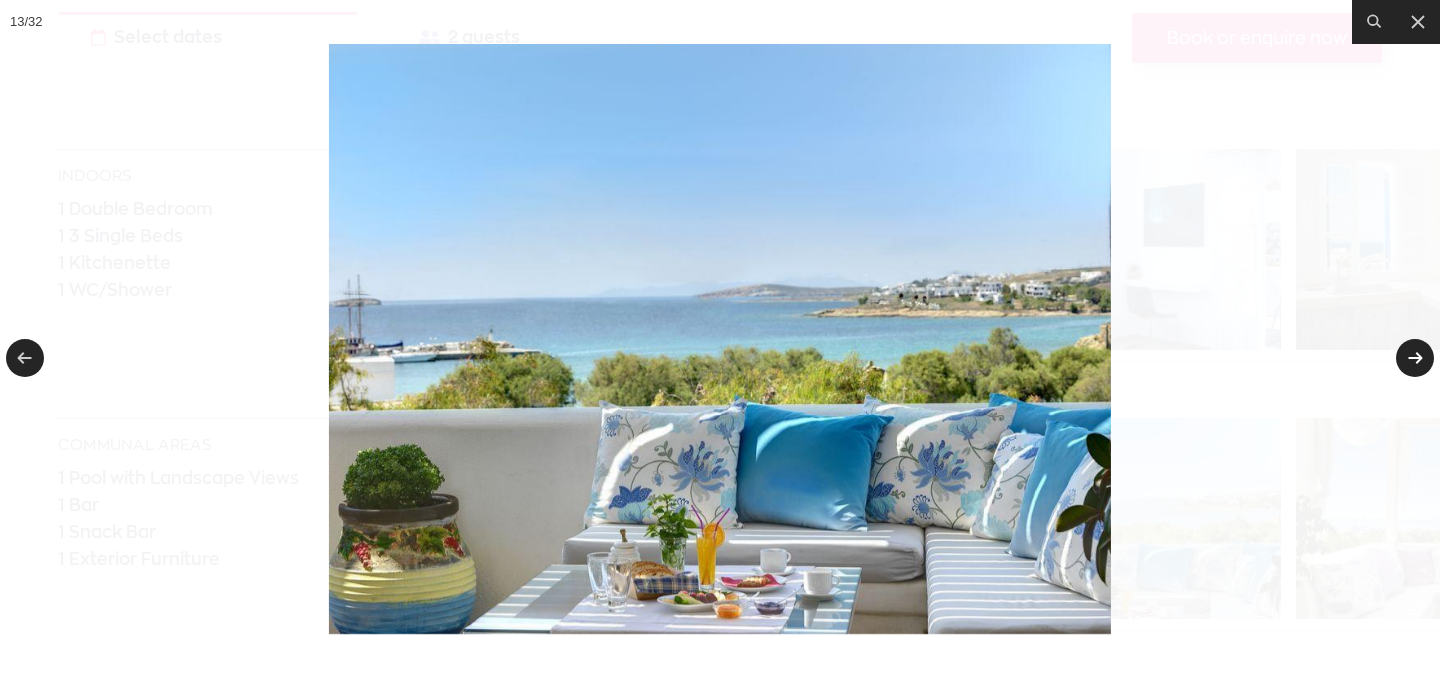 click at bounding box center (1415, 358) 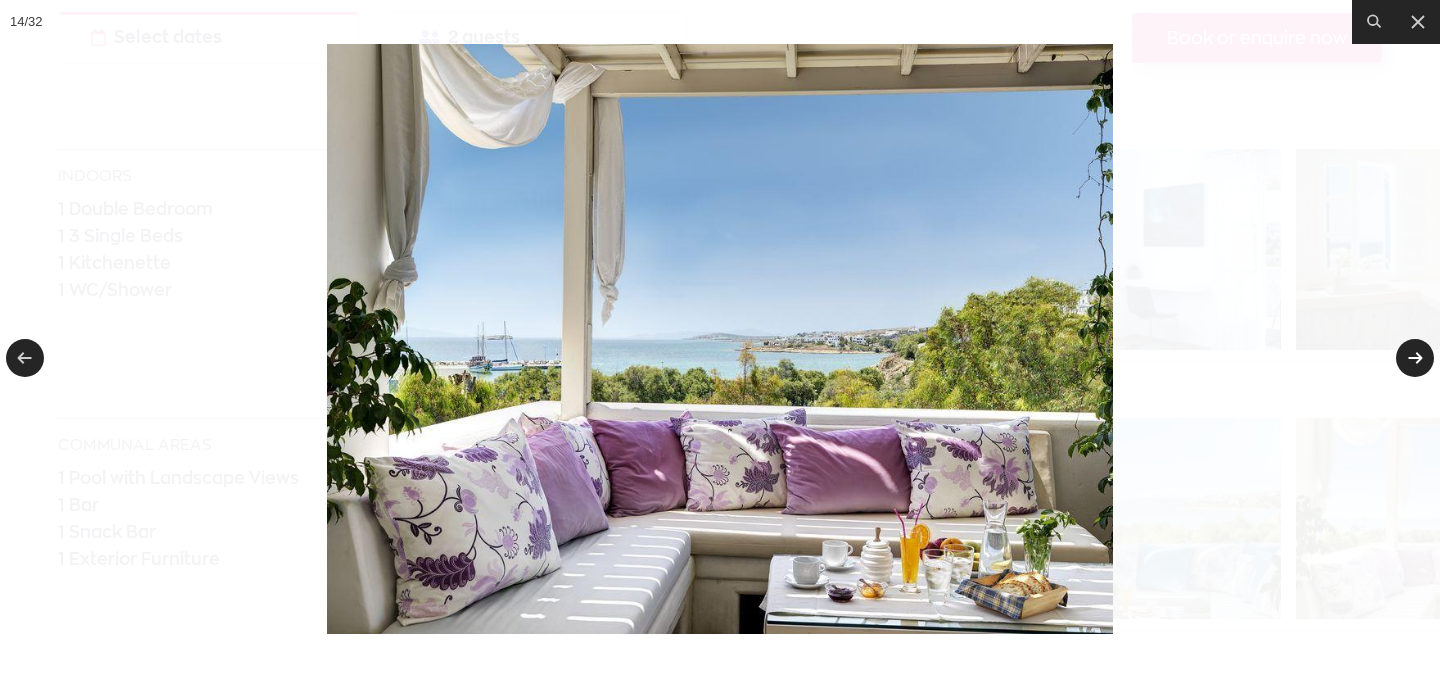 click at bounding box center (1415, 358) 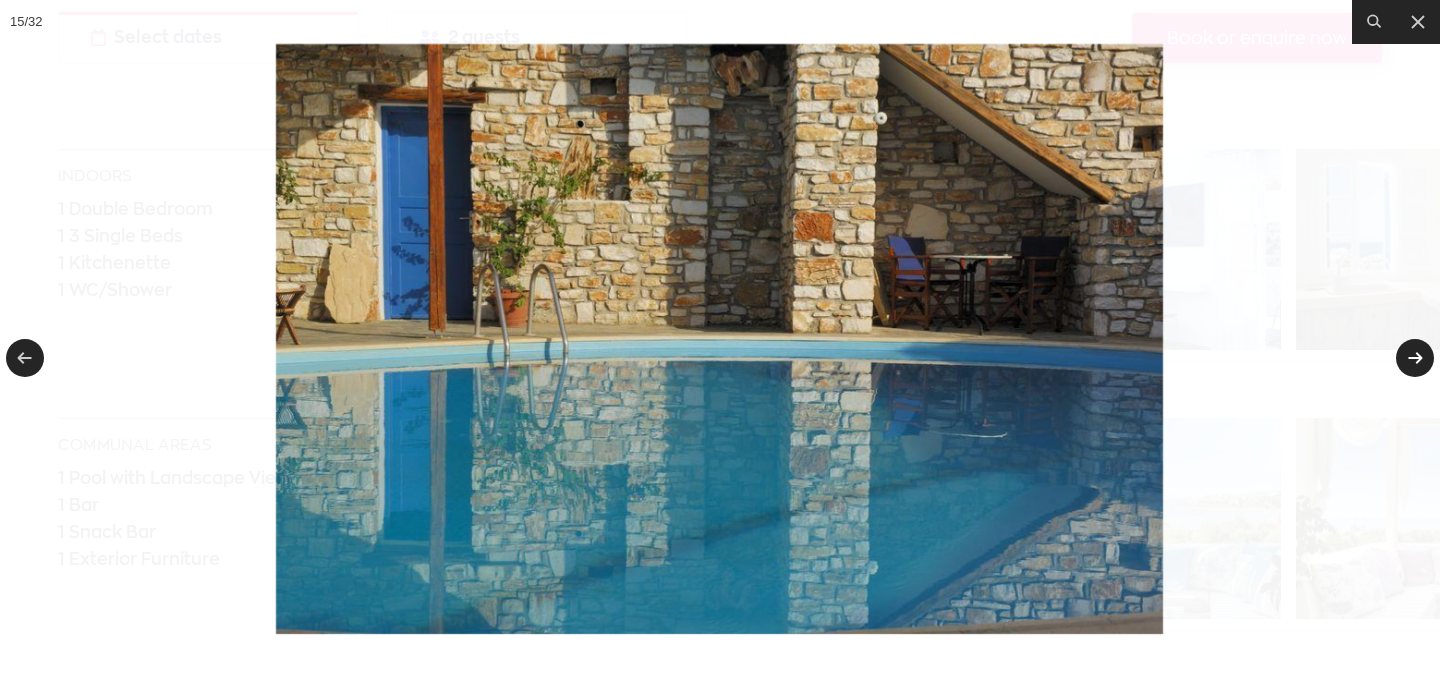 click at bounding box center [1415, 358] 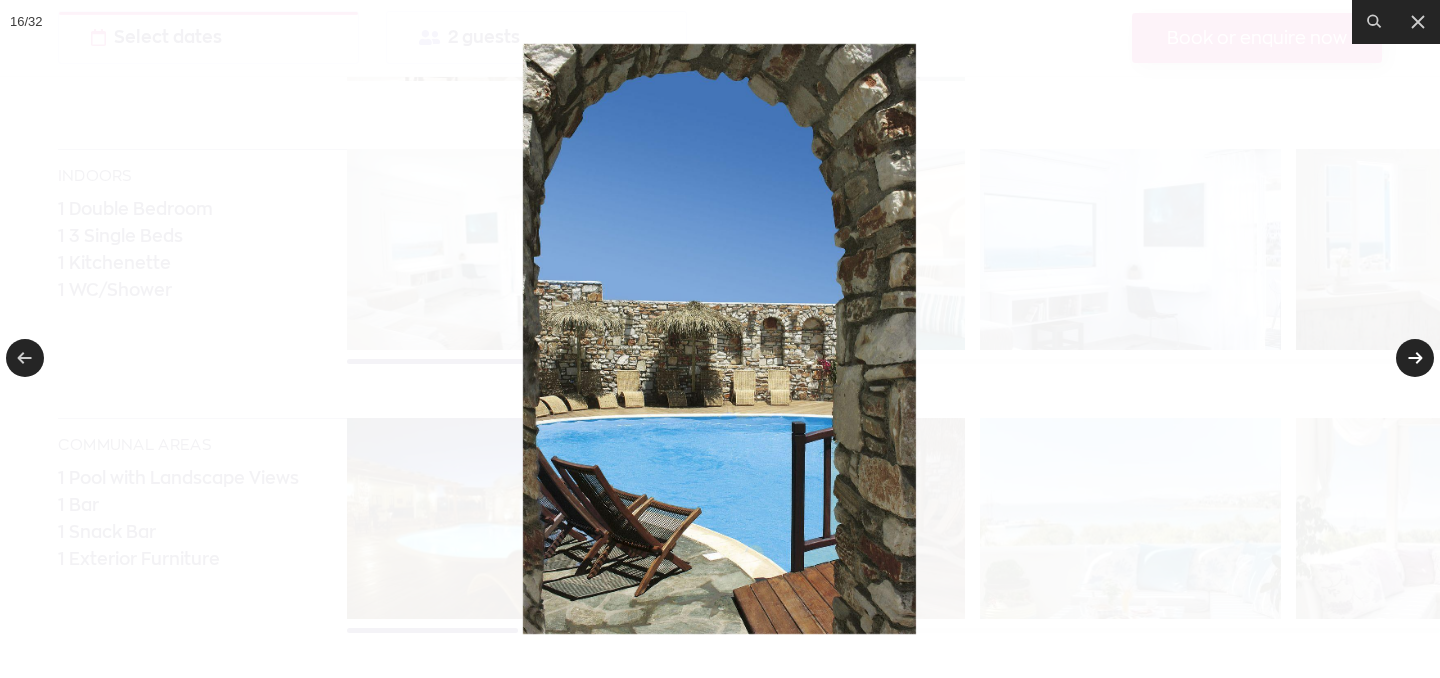 click at bounding box center [1415, 358] 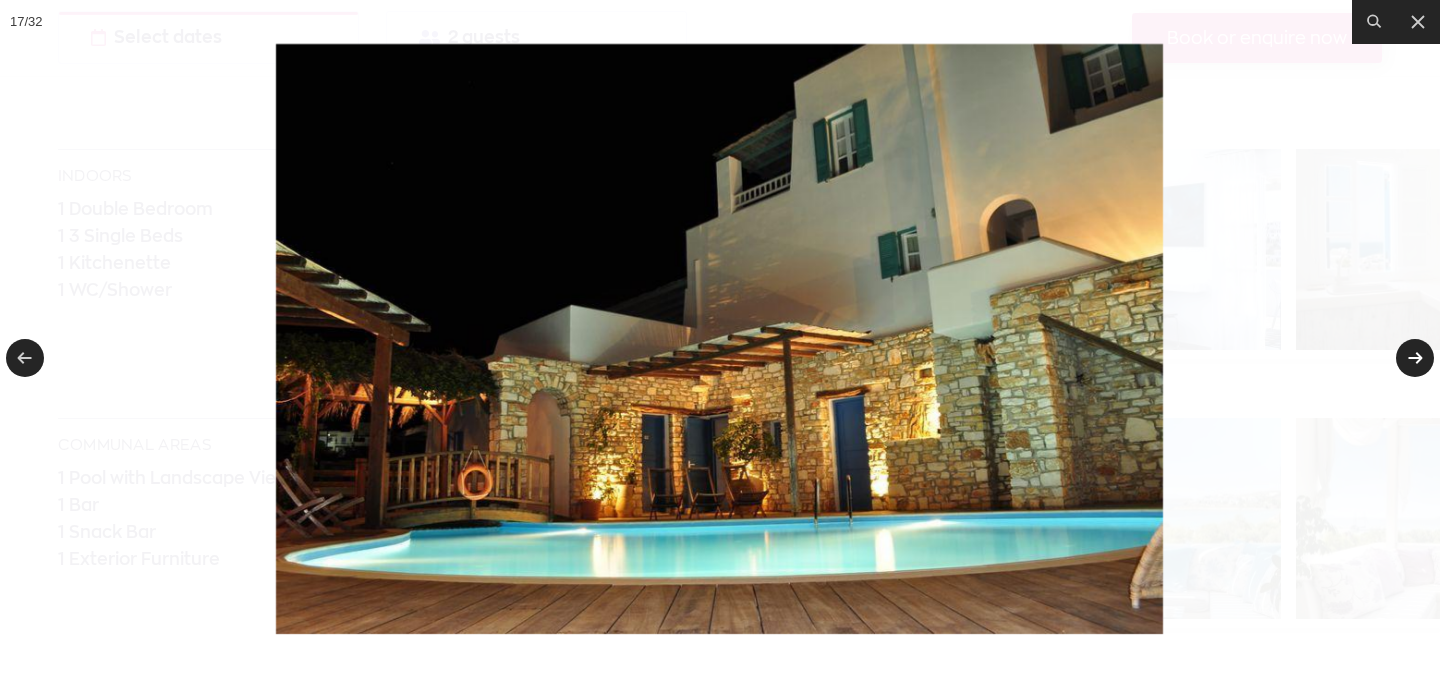 click at bounding box center [1415, 358] 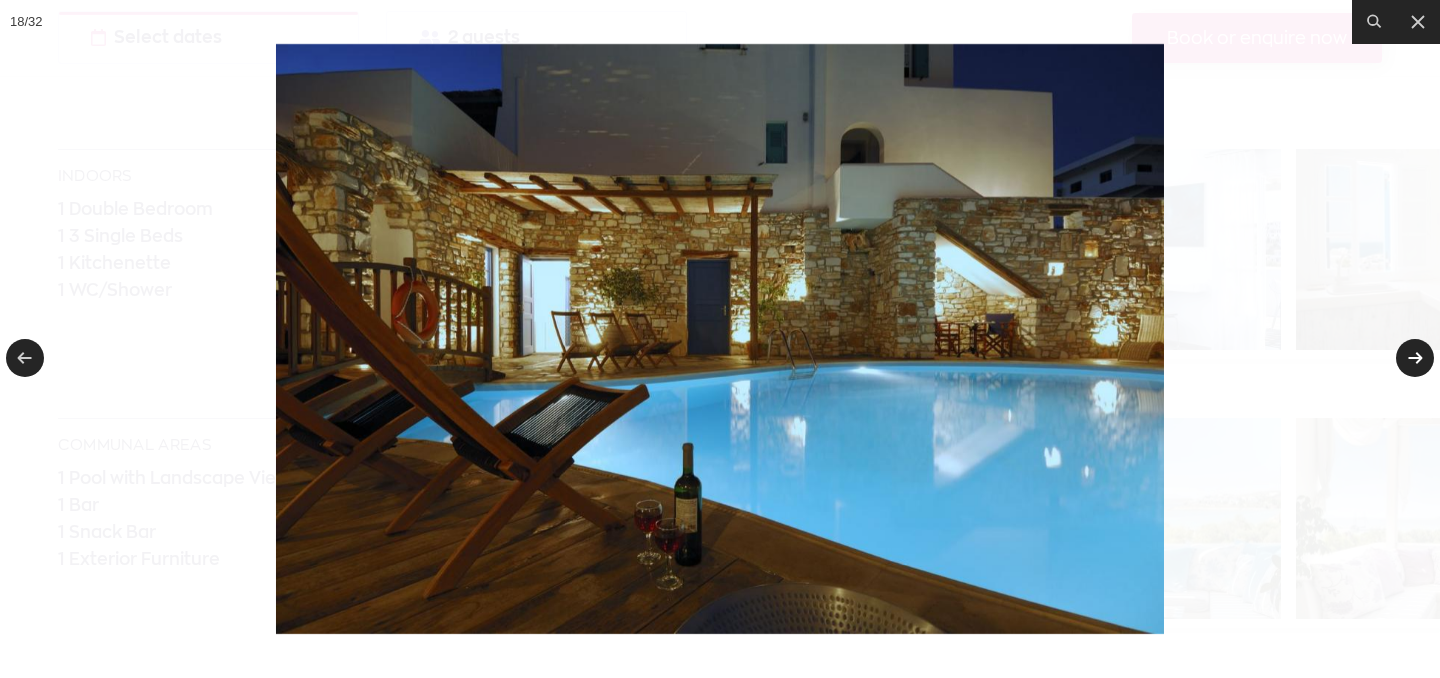 click at bounding box center (1415, 358) 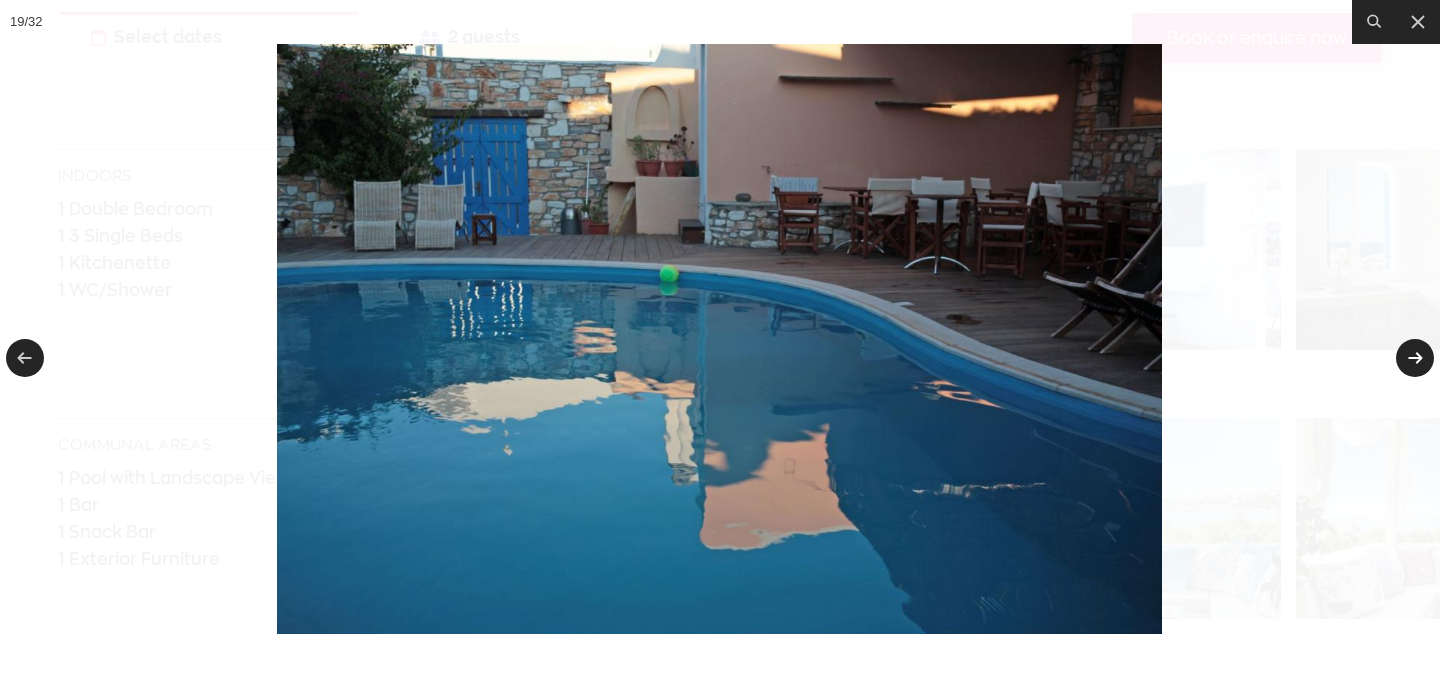 click at bounding box center (1415, 358) 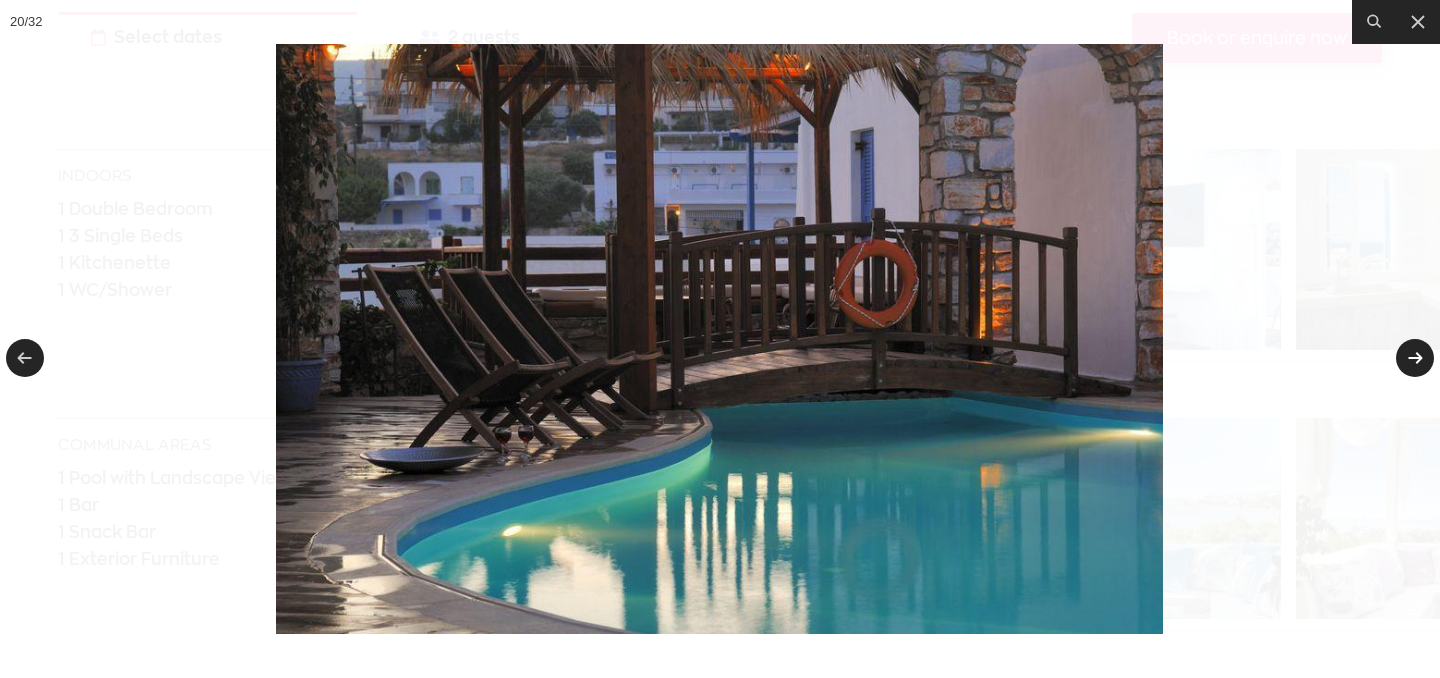 click at bounding box center [1415, 358] 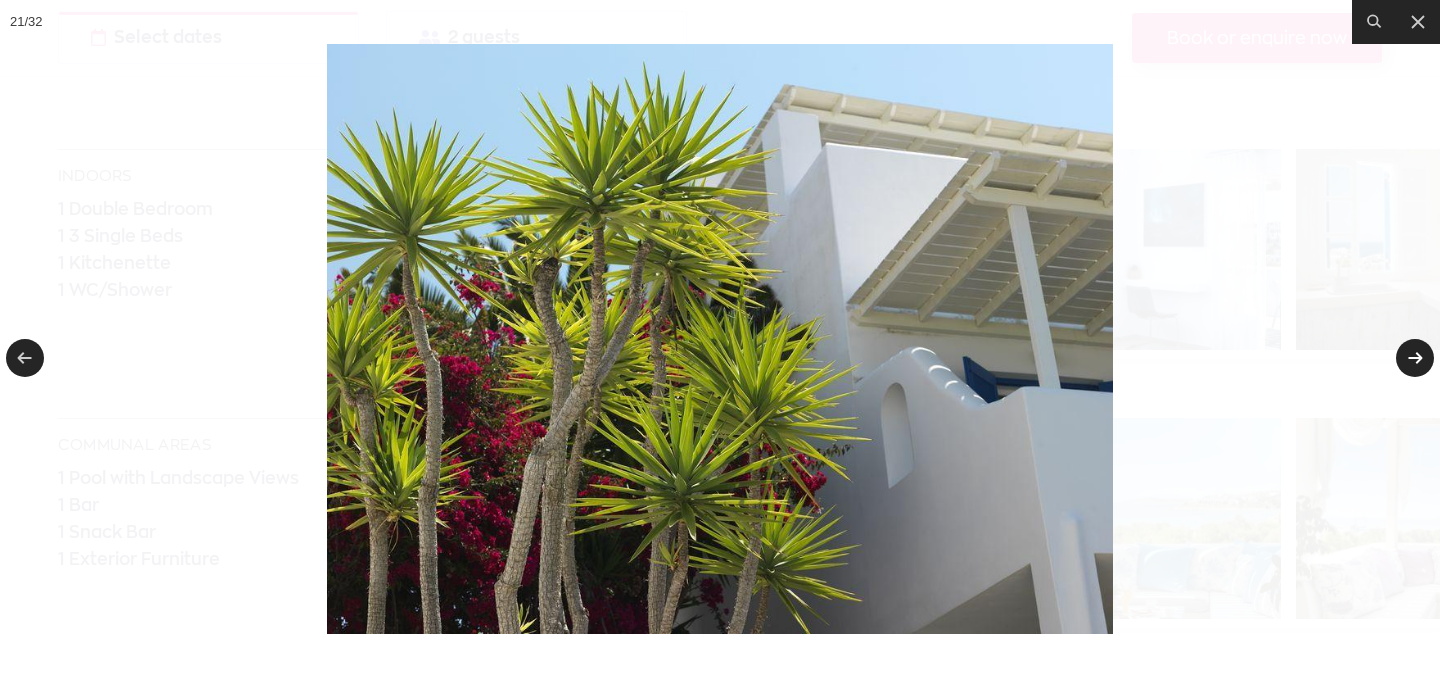 click at bounding box center [1415, 358] 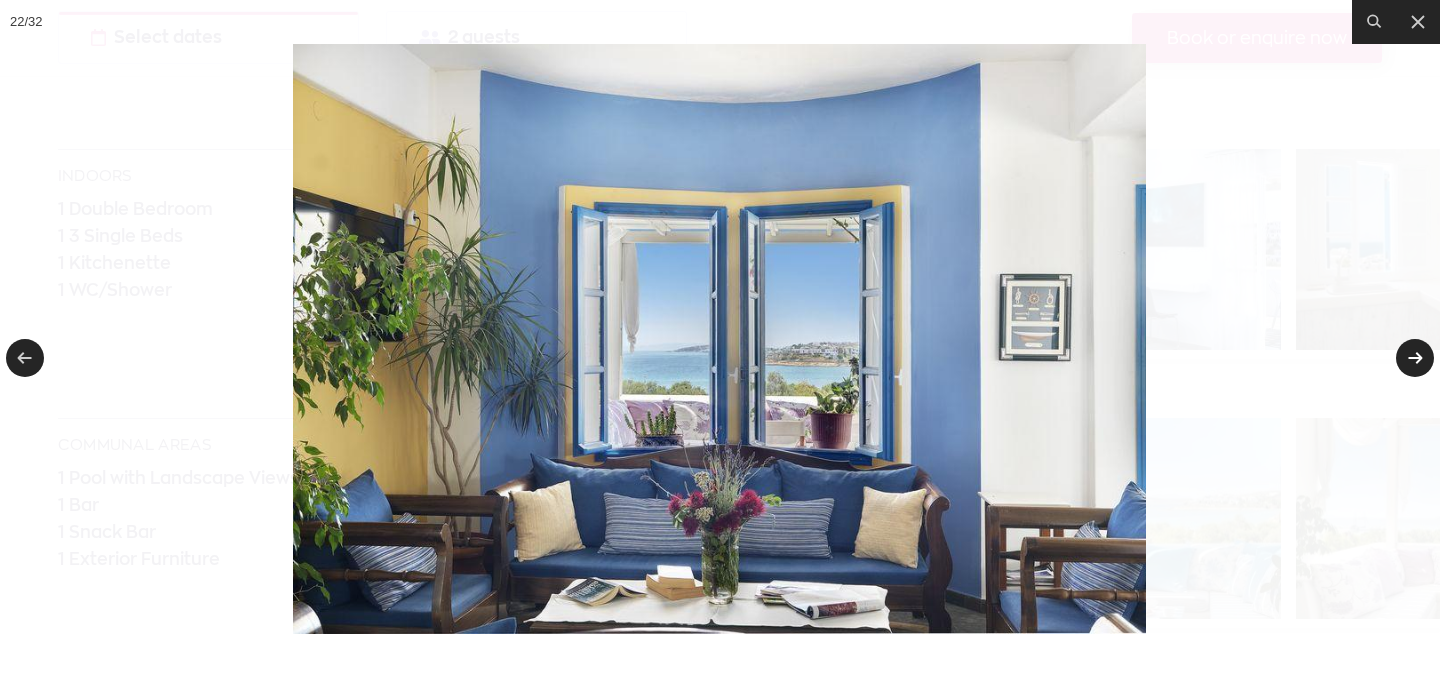 click at bounding box center [1415, 358] 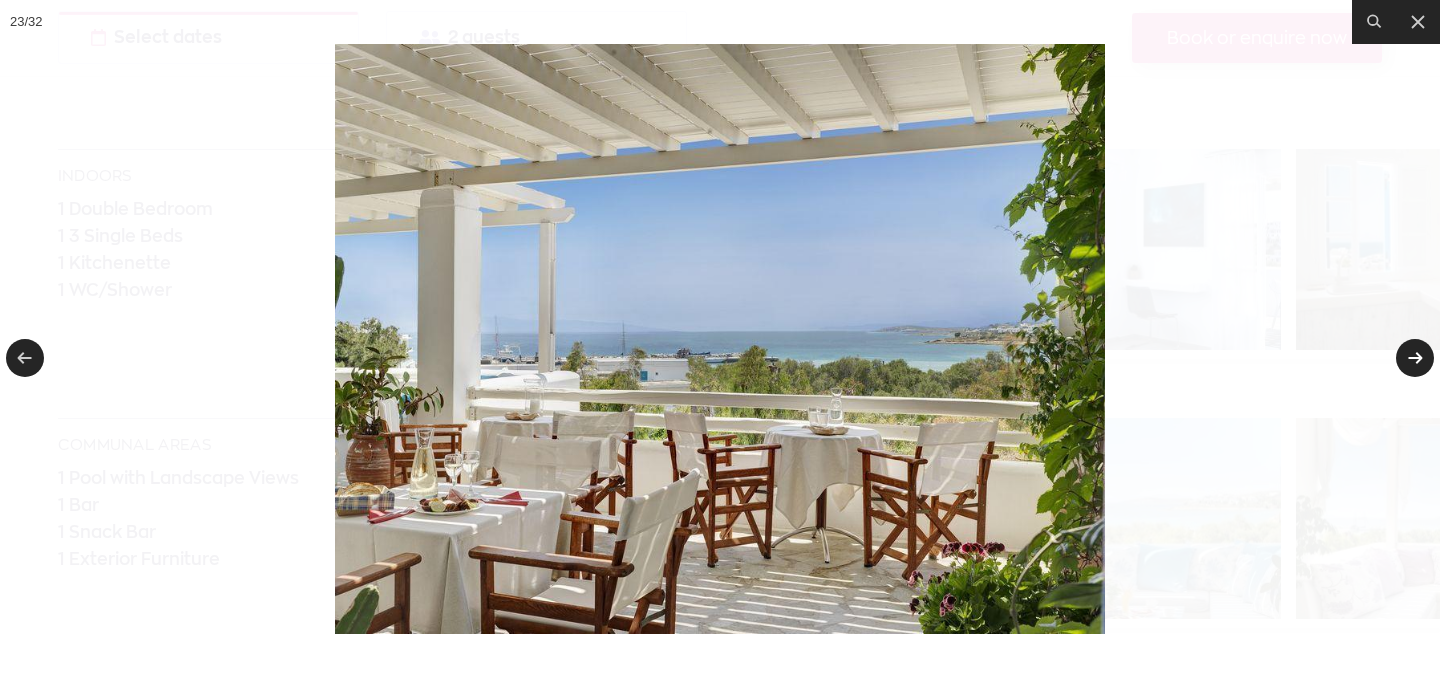 click at bounding box center (1415, 358) 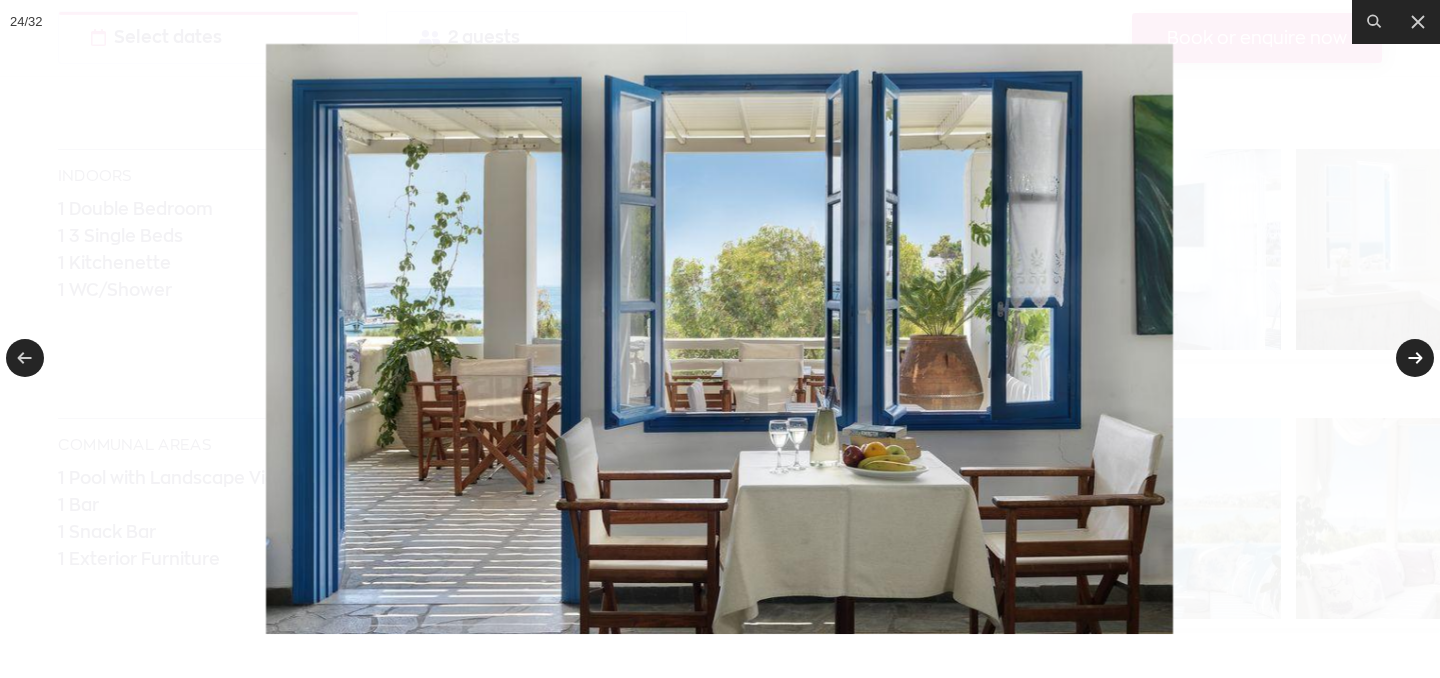 click at bounding box center (1415, 358) 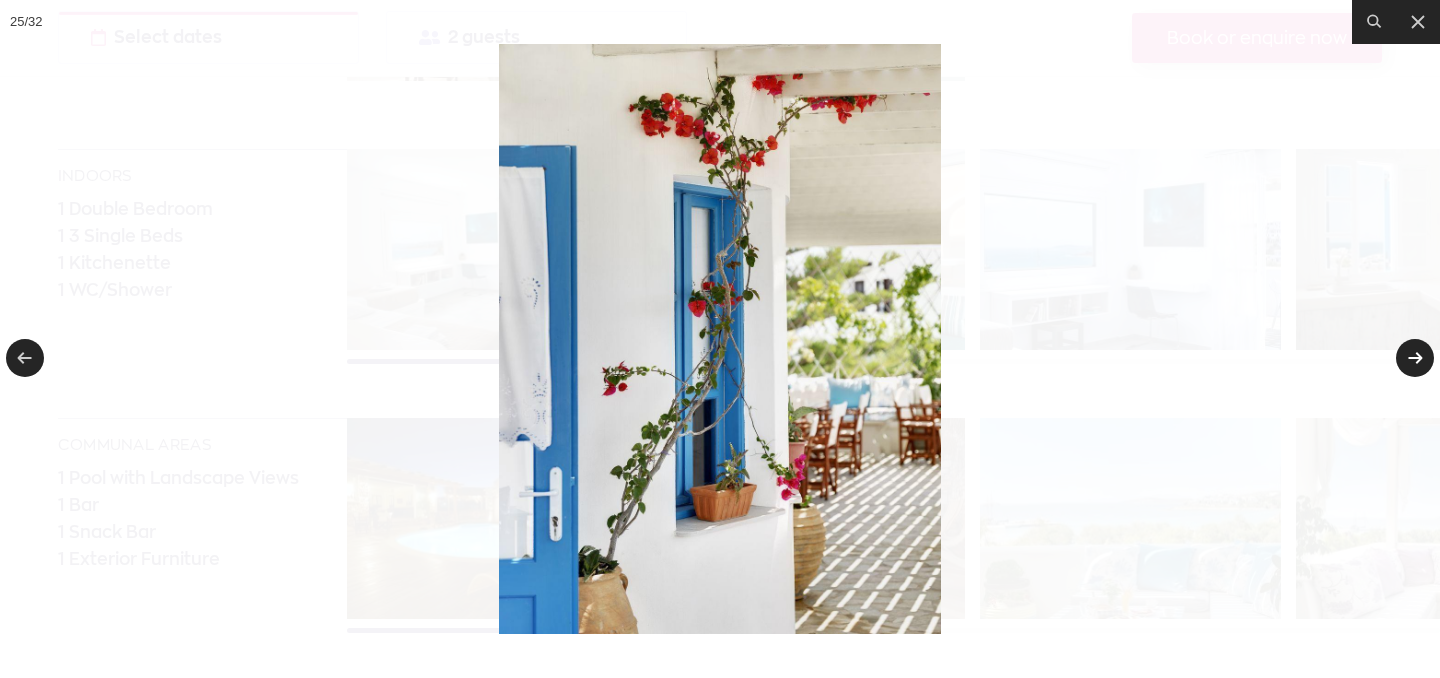 click at bounding box center (1415, 358) 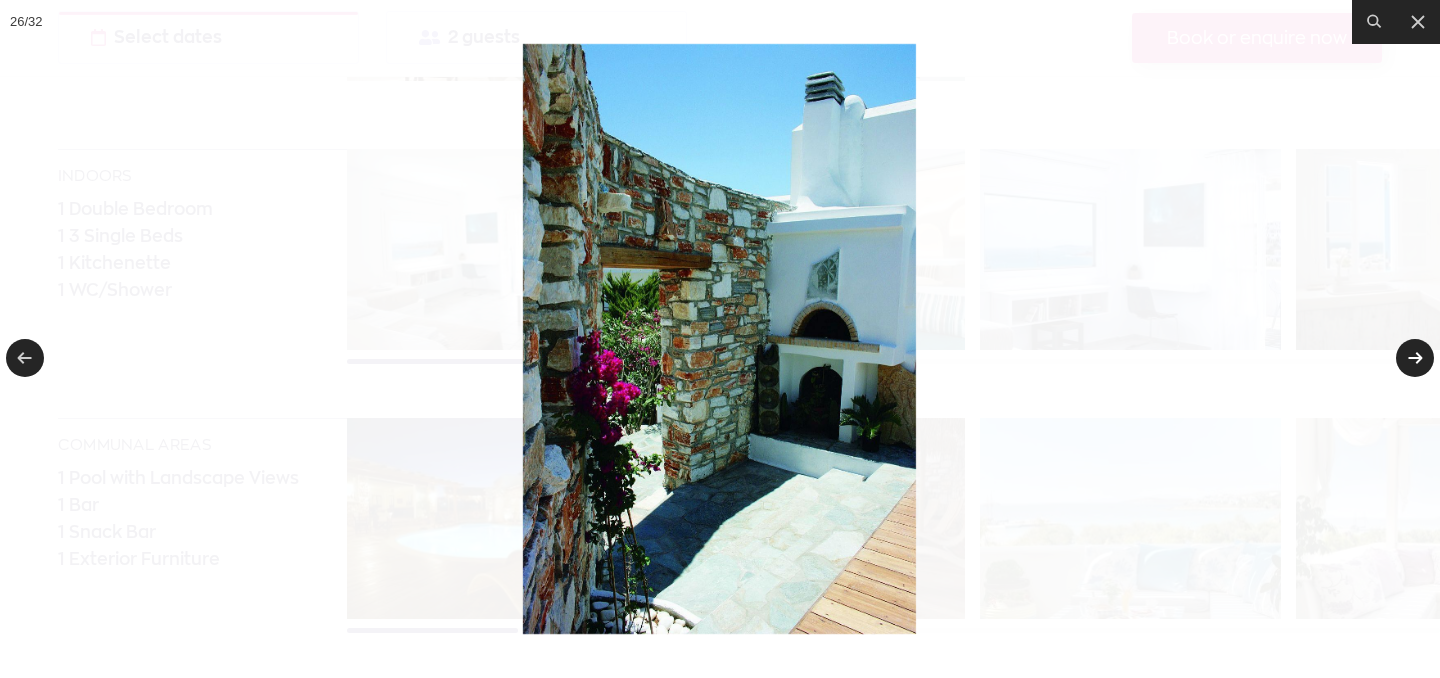 click at bounding box center [1415, 358] 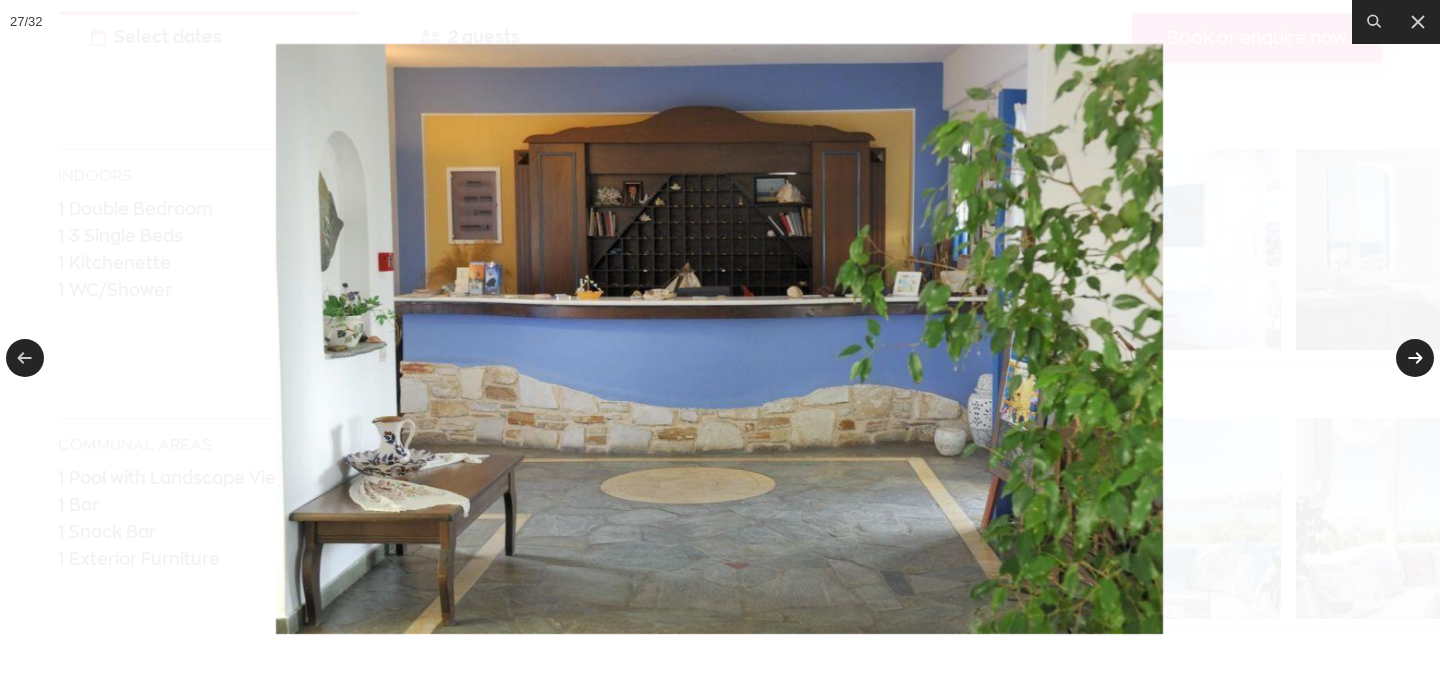 click at bounding box center (1415, 358) 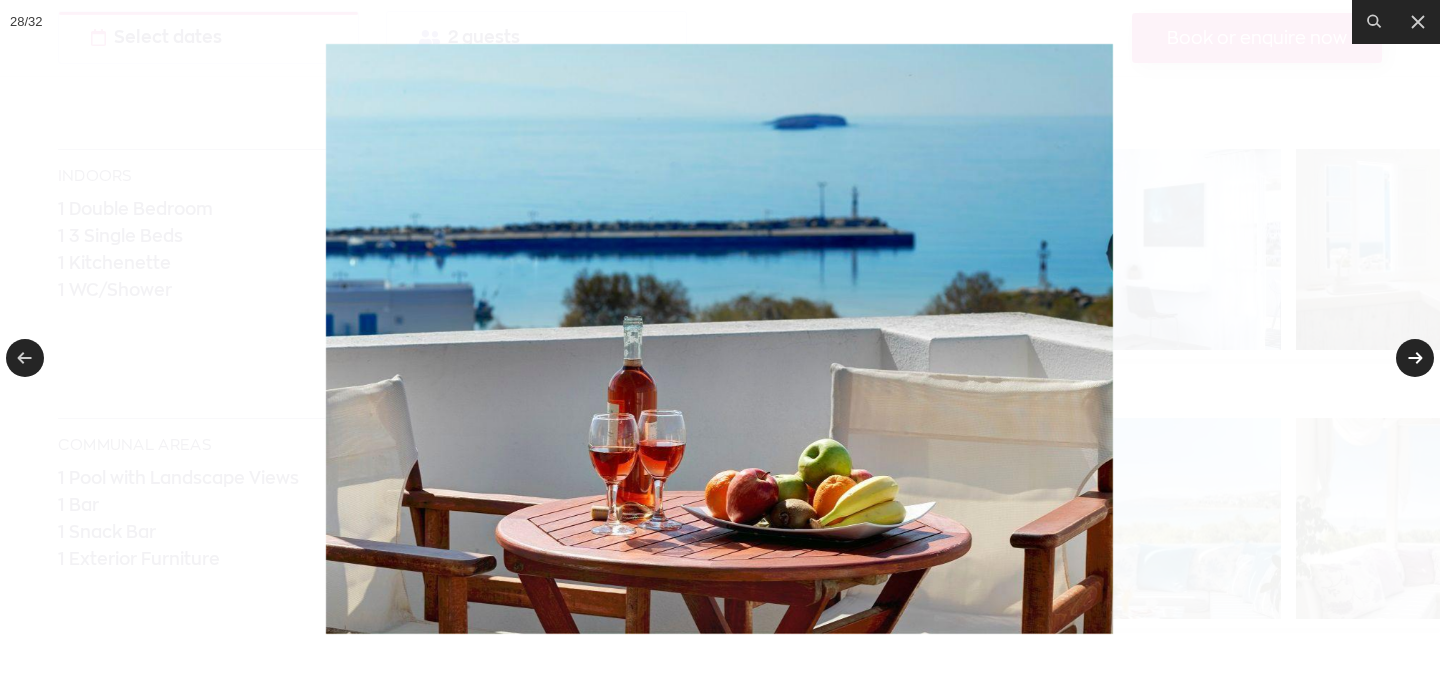 click at bounding box center [1415, 358] 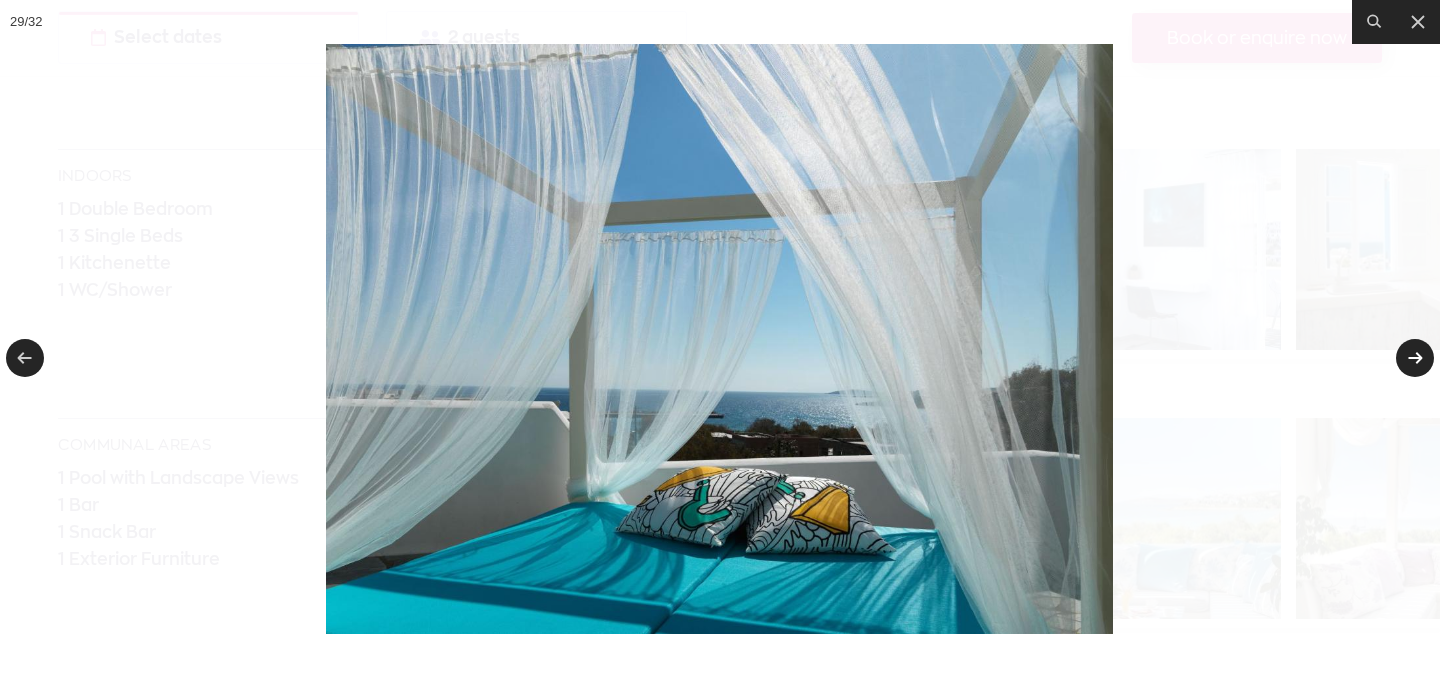click at bounding box center [1415, 358] 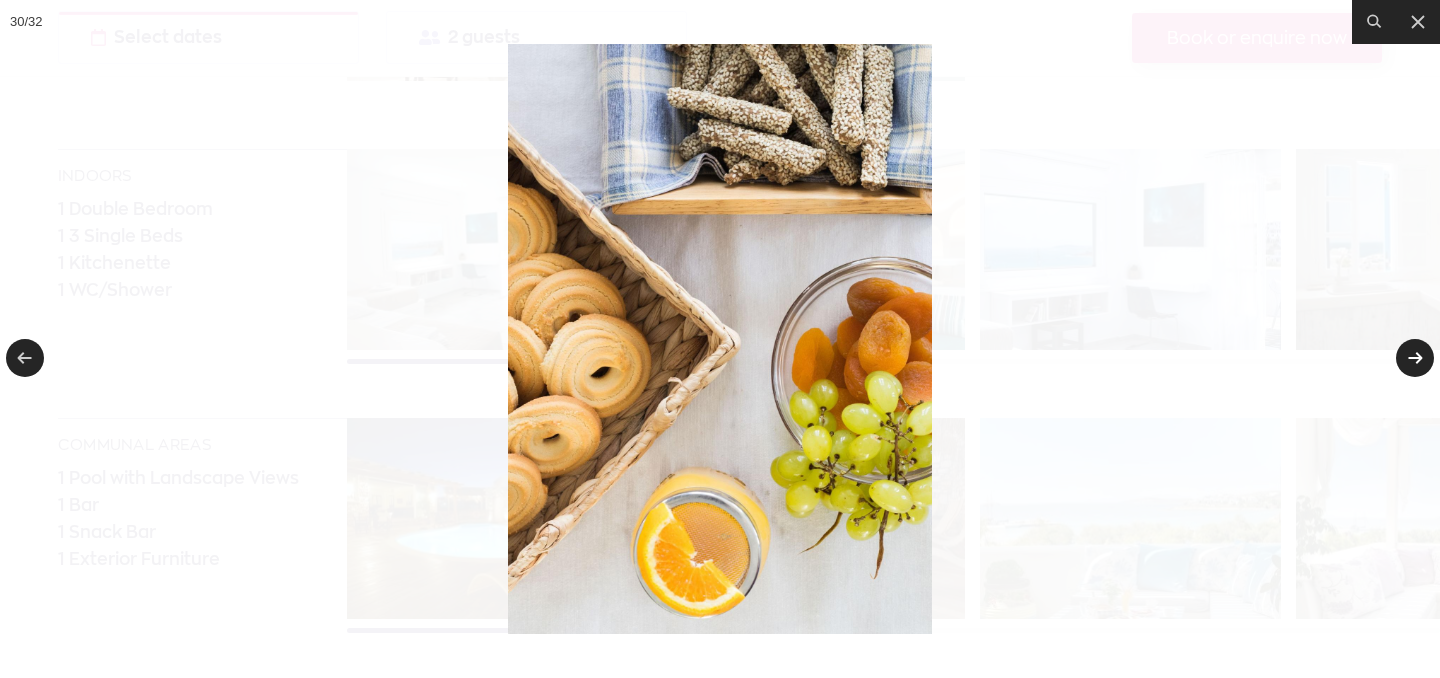 click at bounding box center [1415, 358] 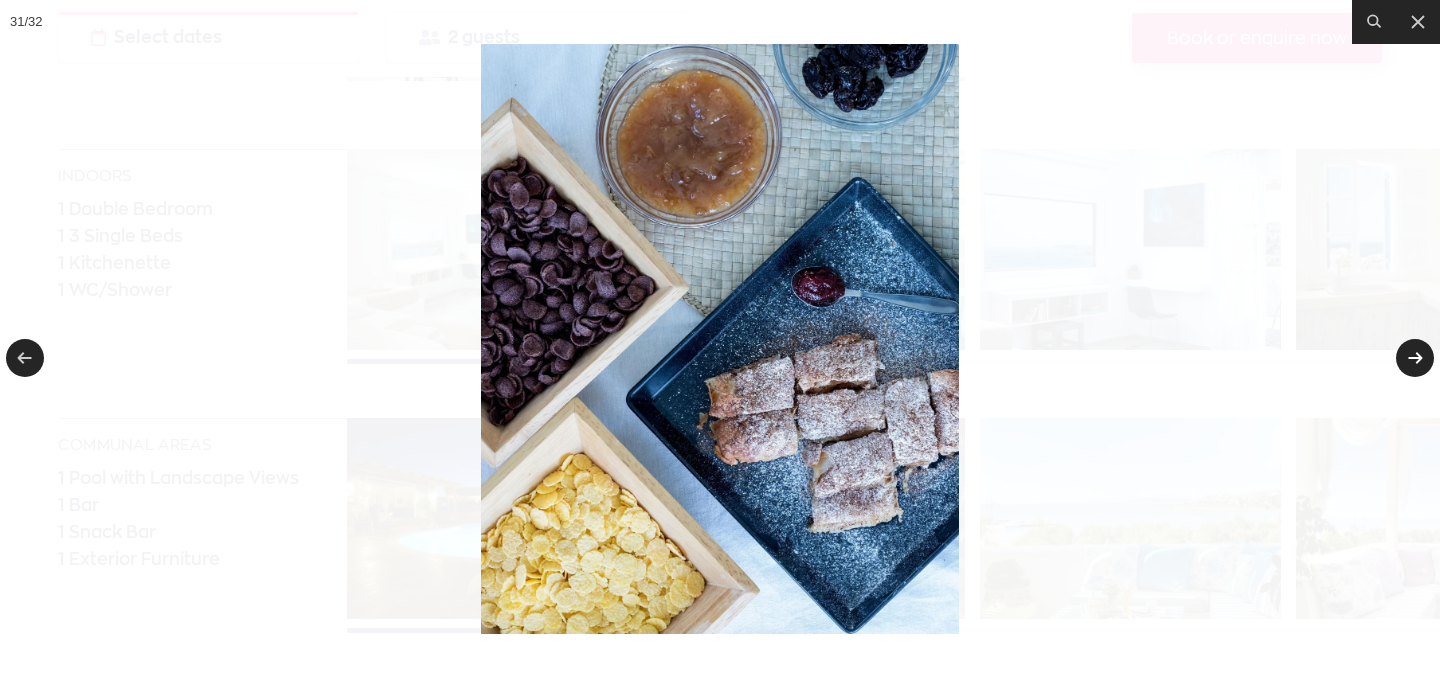 click at bounding box center (1415, 358) 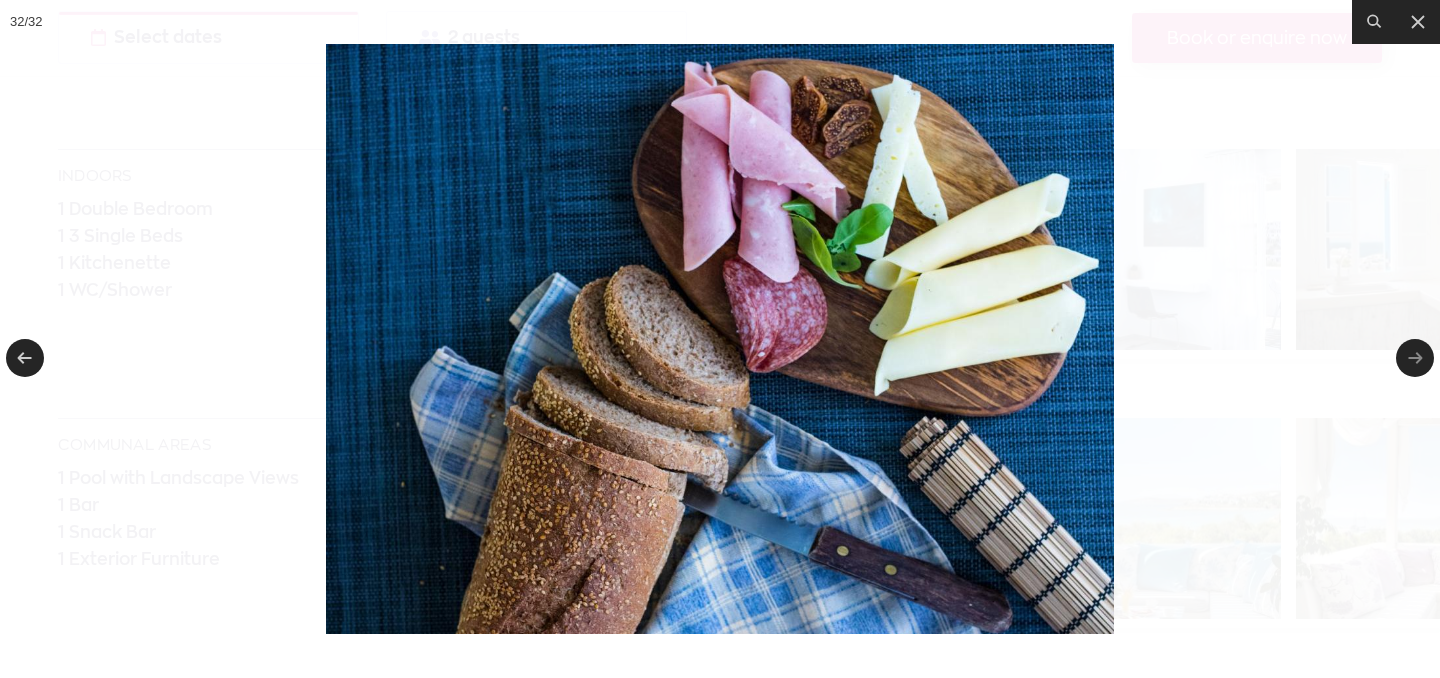 click at bounding box center [1415, 358] 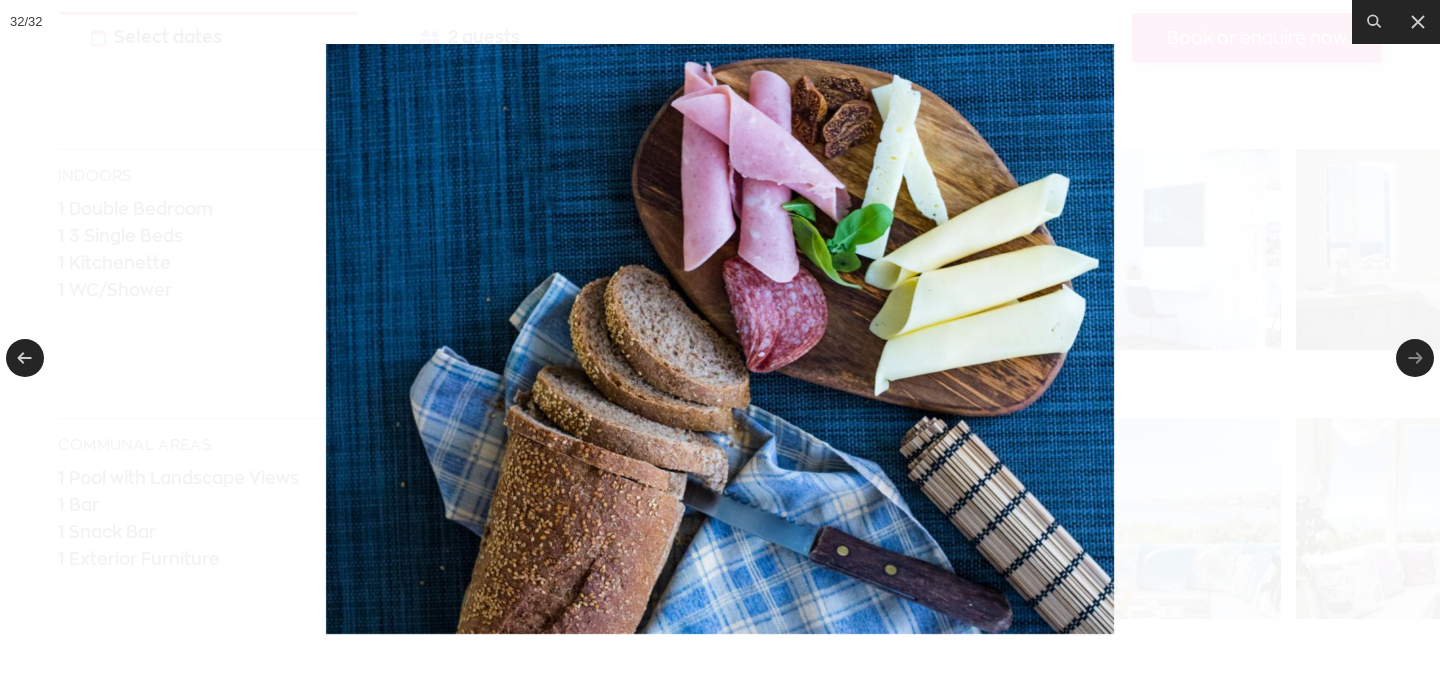 click at bounding box center [1415, 358] 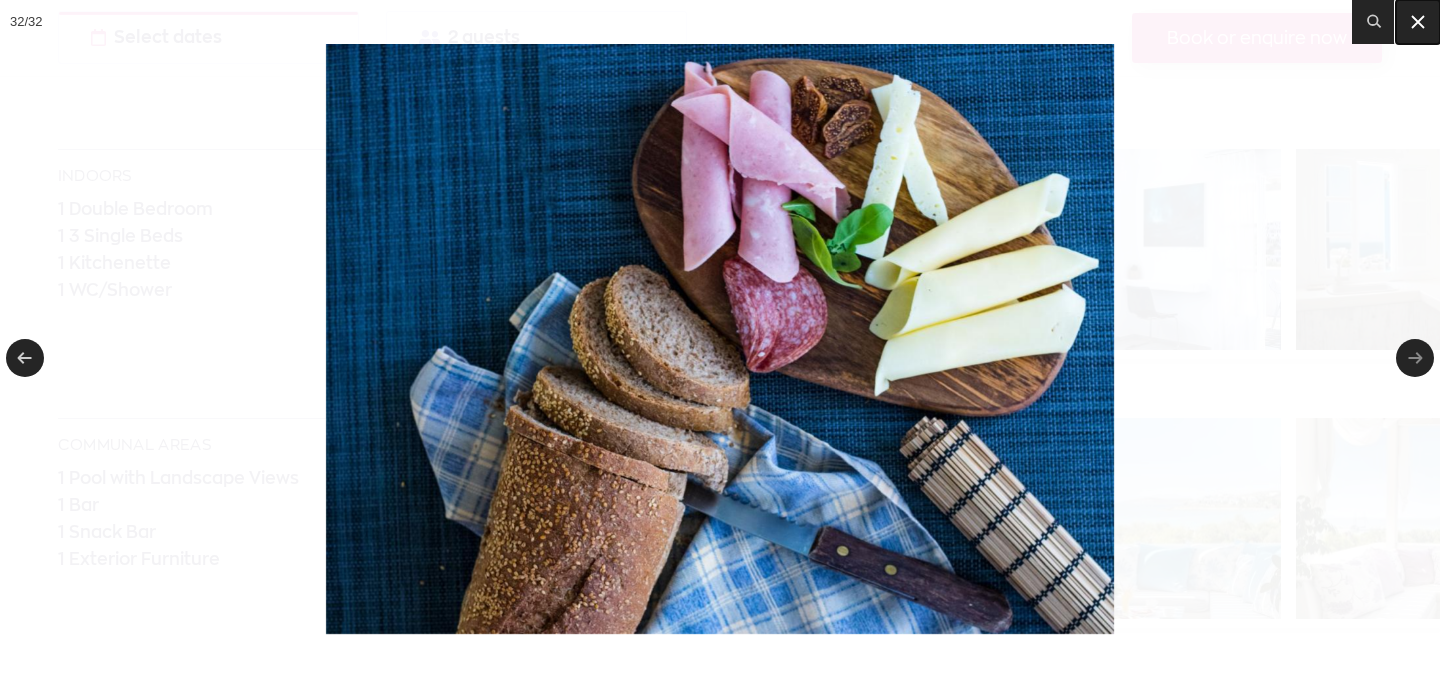 click 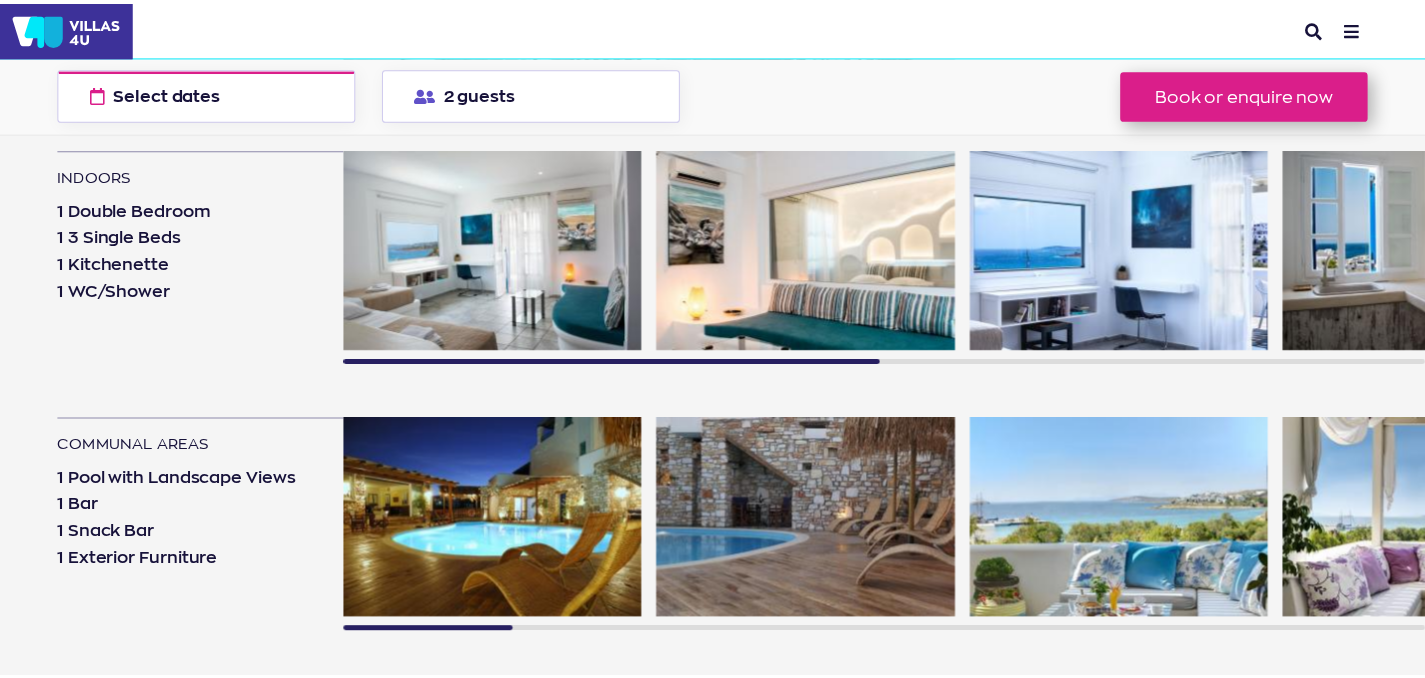 scroll, scrollTop: 1462, scrollLeft: 0, axis: vertical 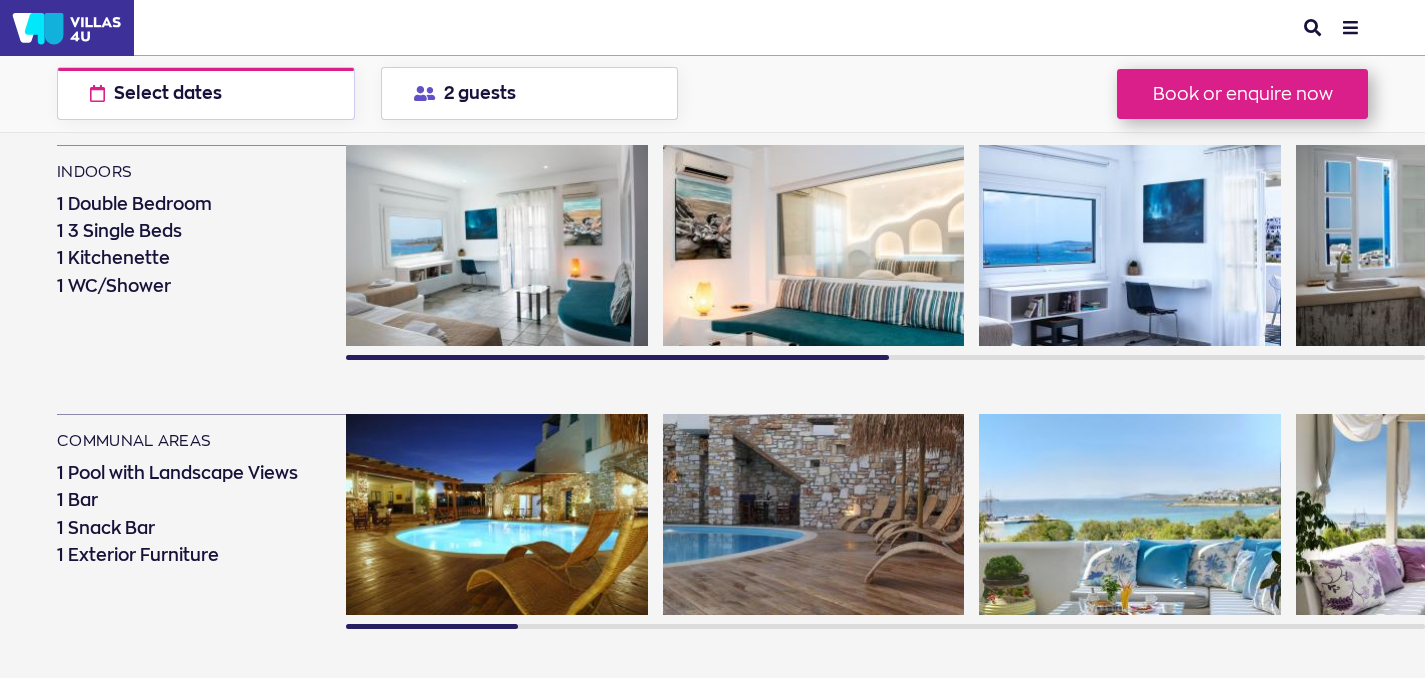 click at bounding box center (1130, 254) 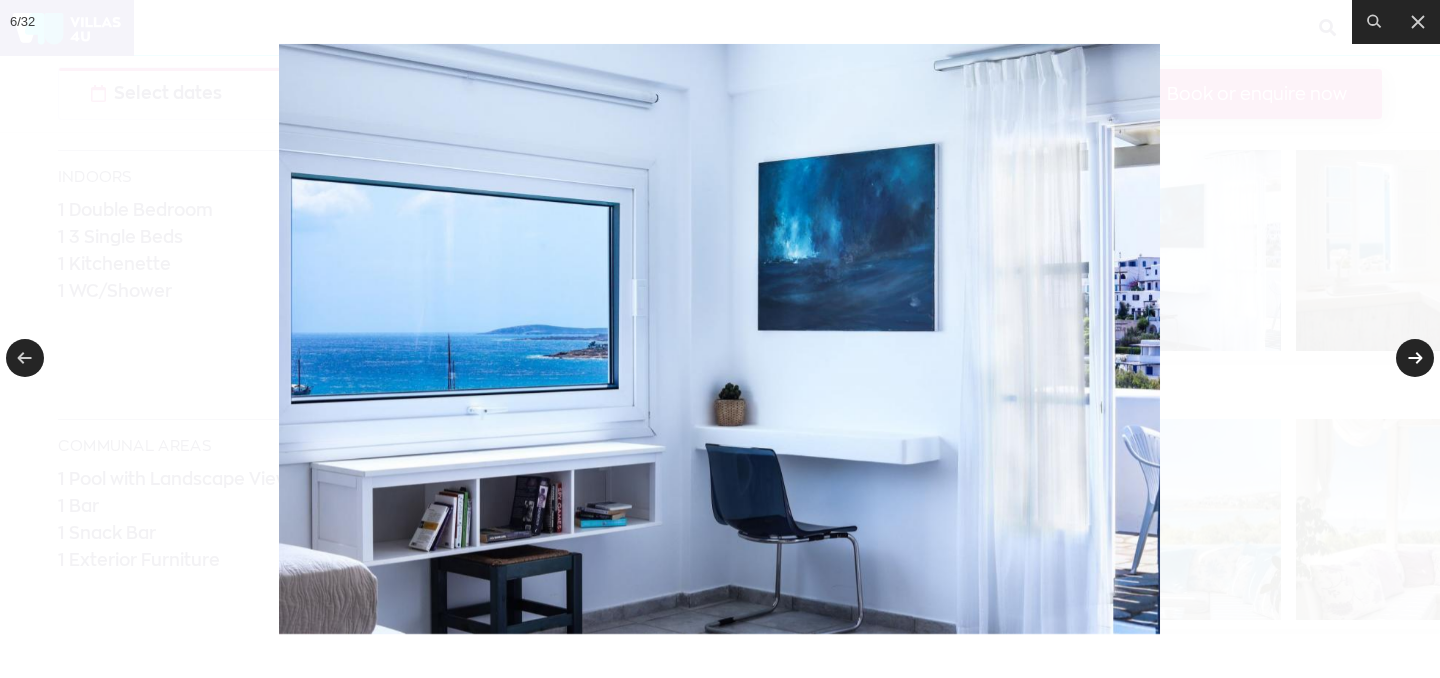 click at bounding box center (1415, 358) 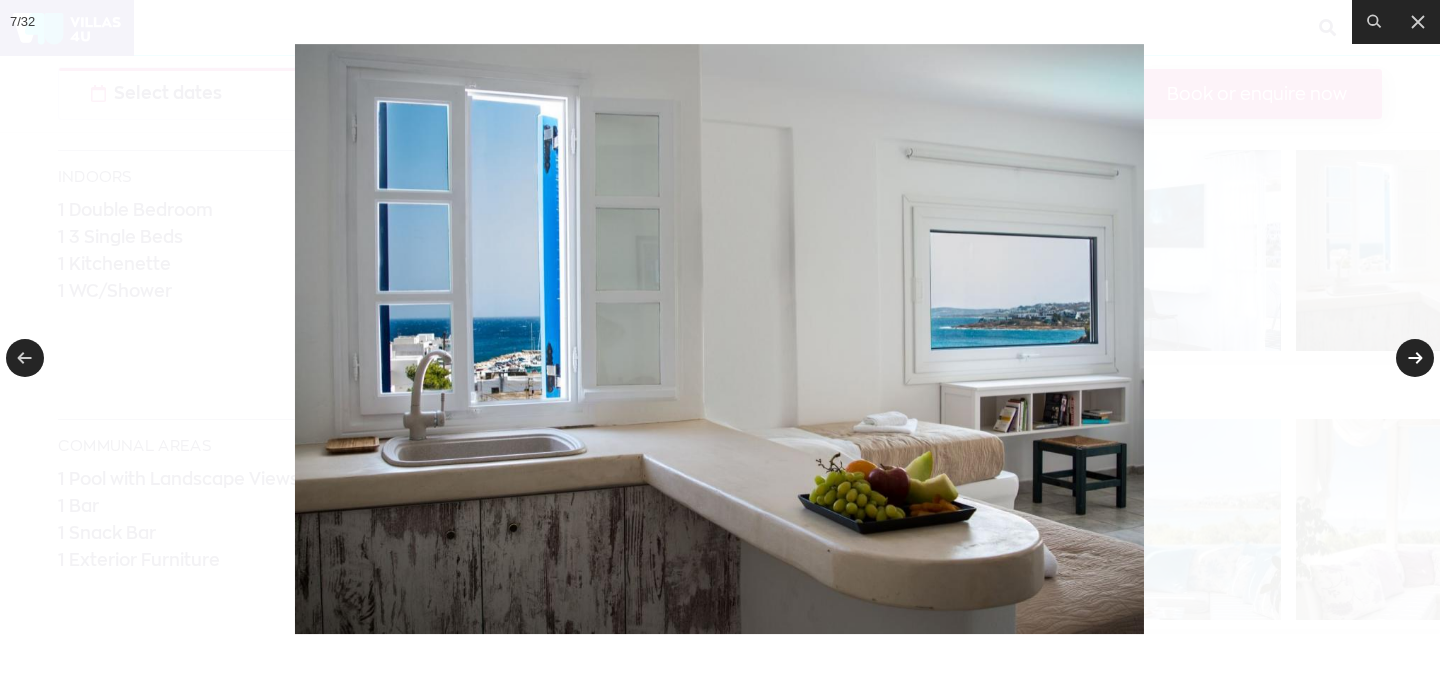 click at bounding box center (1415, 358) 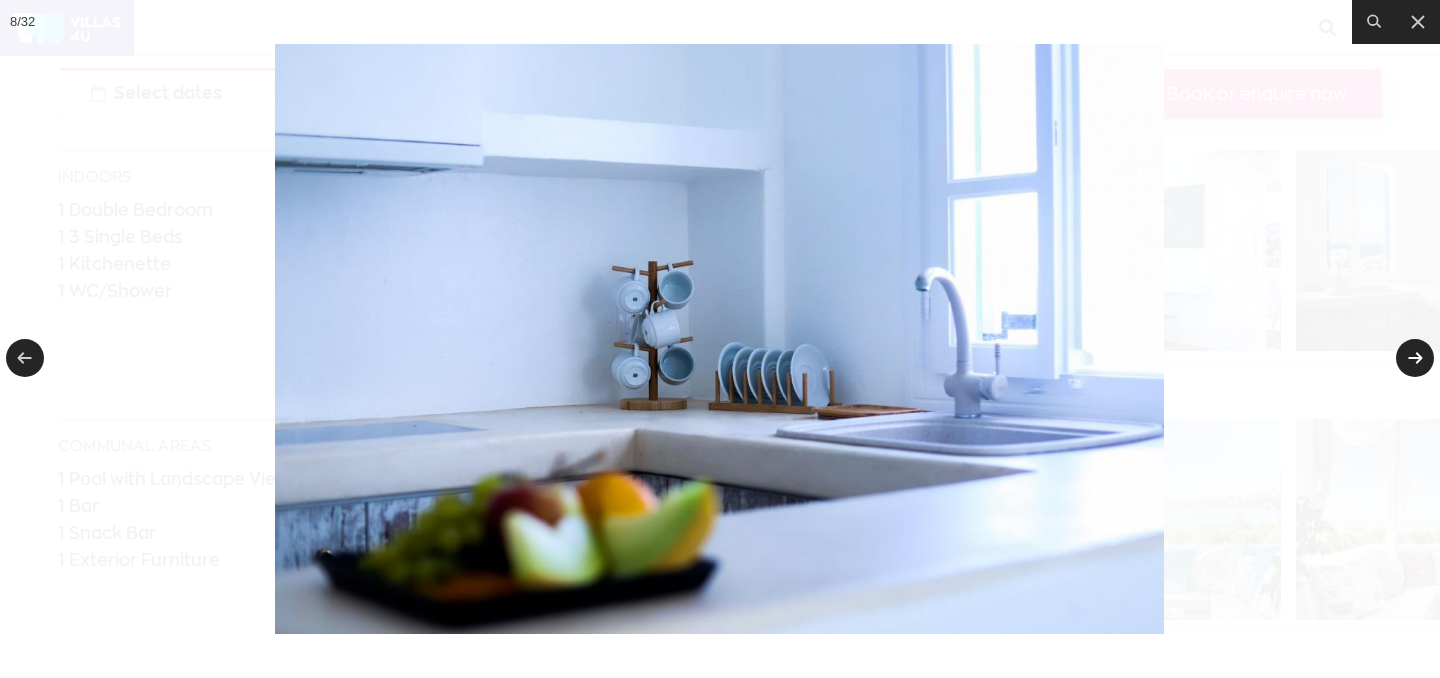 click at bounding box center [1415, 358] 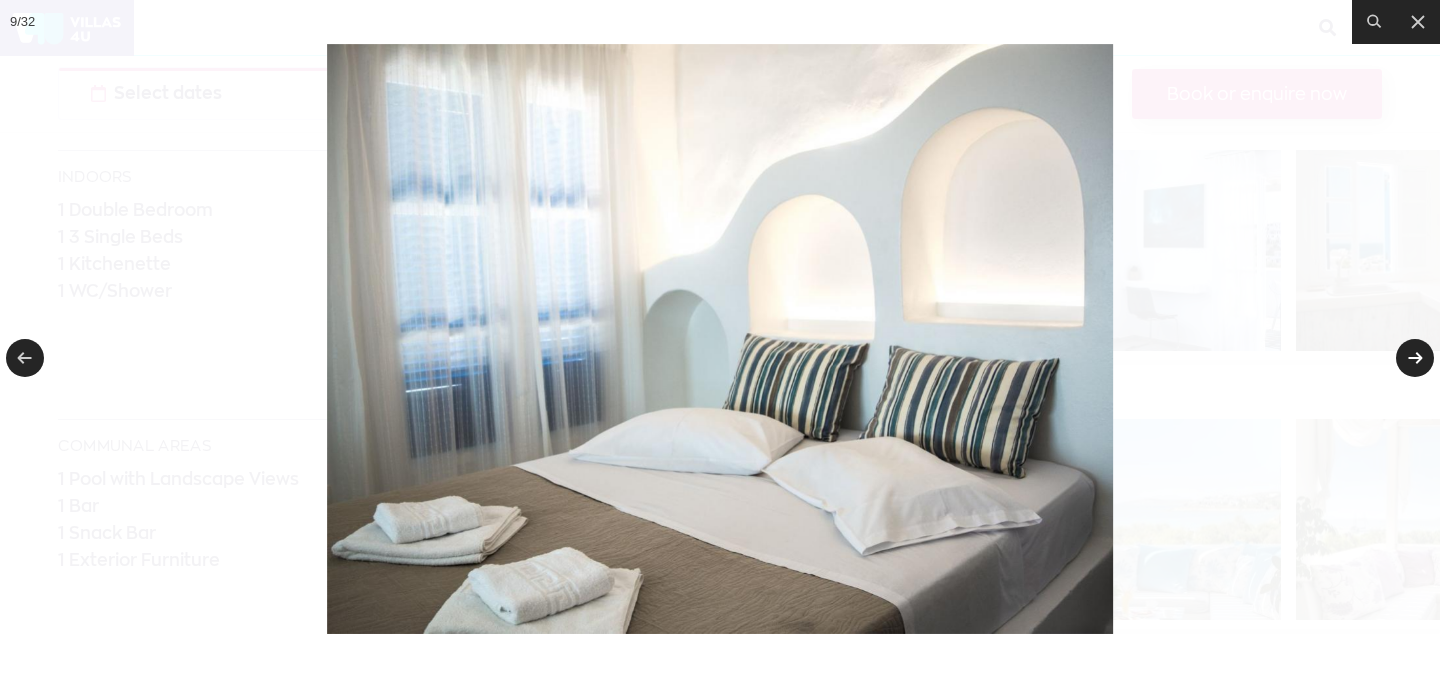click at bounding box center (1415, 358) 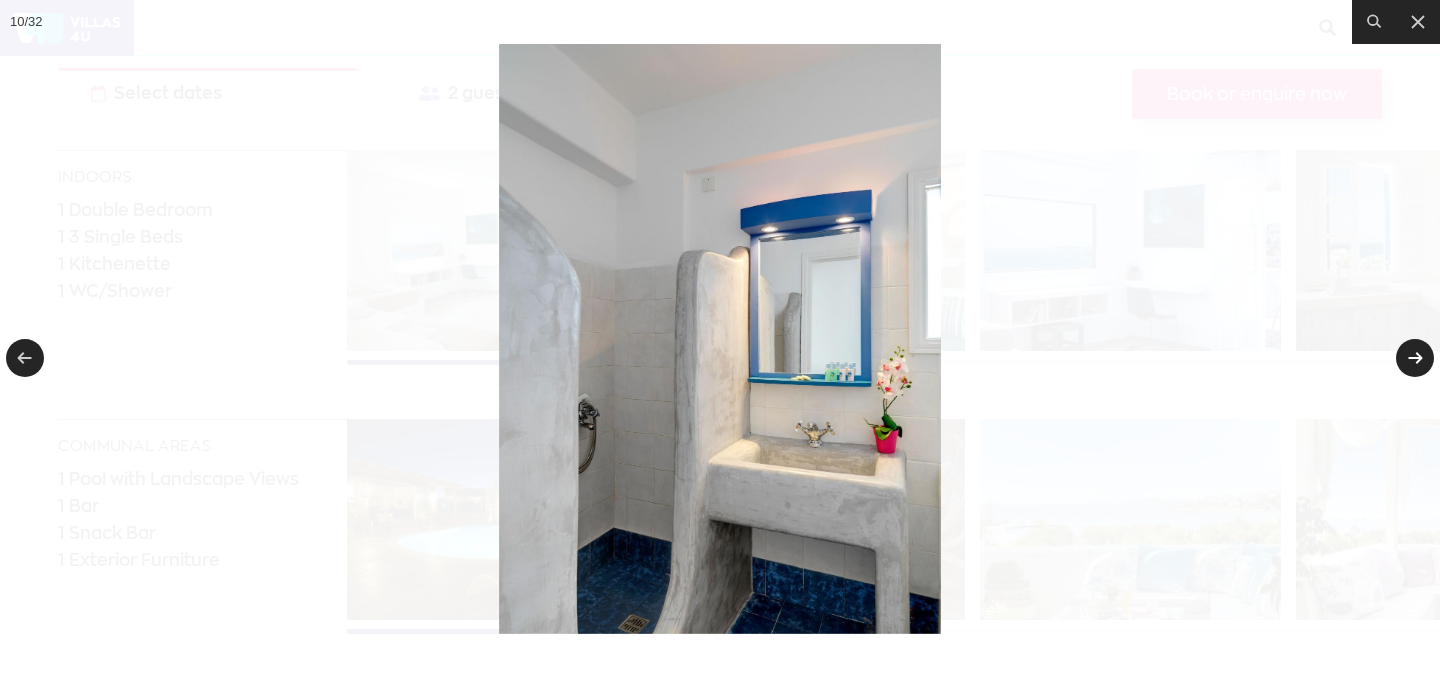 click at bounding box center (1415, 358) 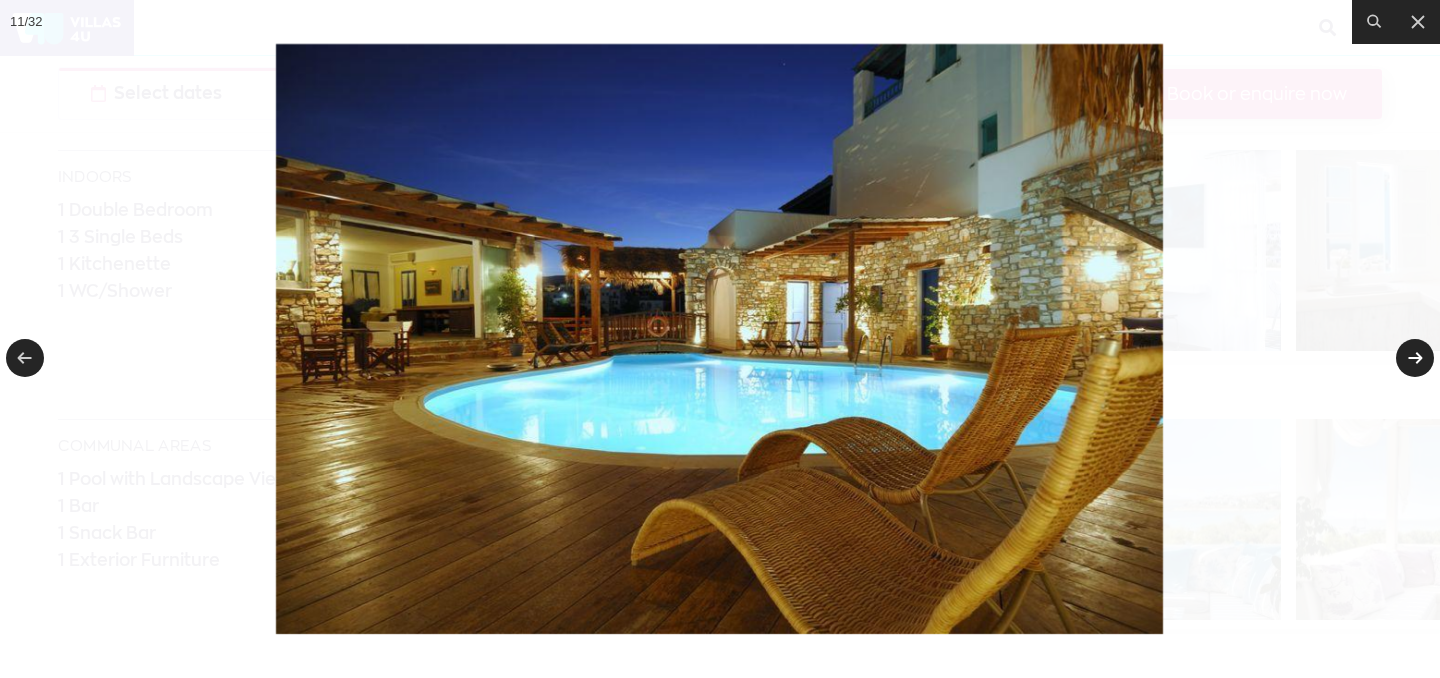 click at bounding box center [1415, 358] 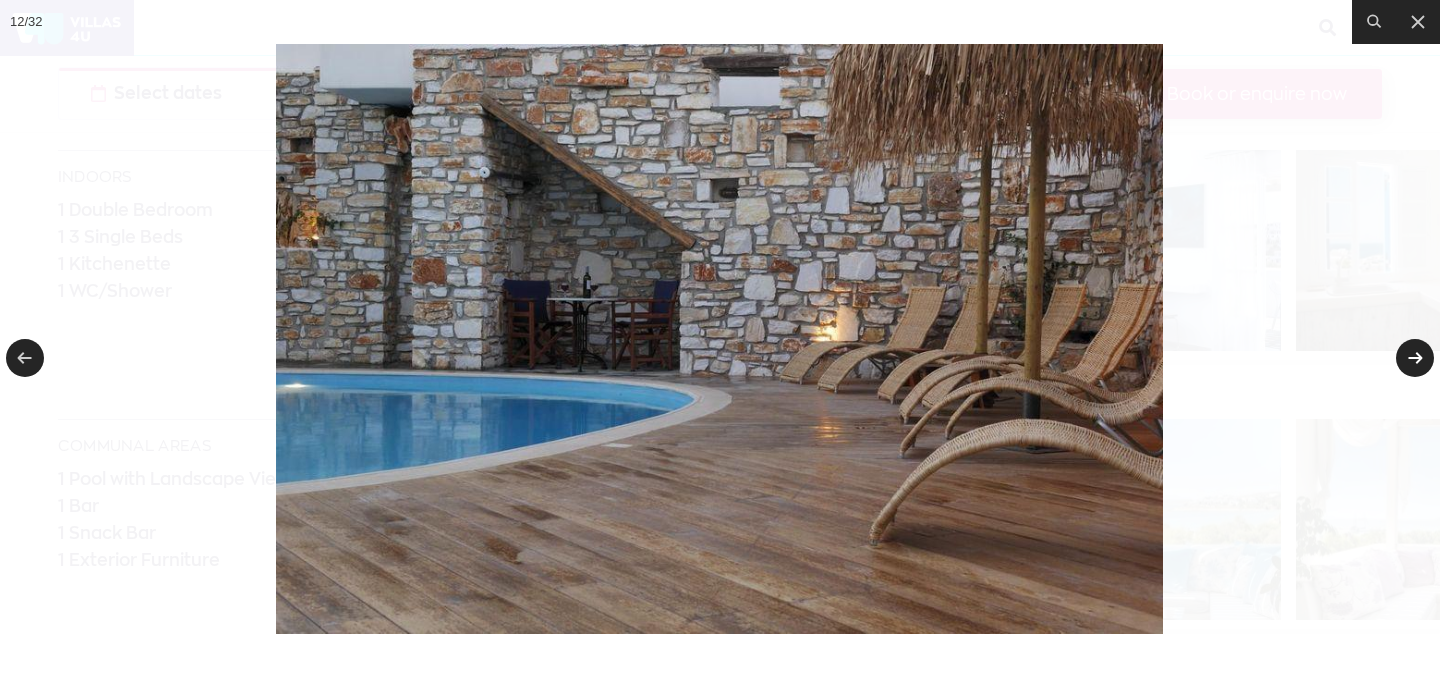 click at bounding box center (1415, 358) 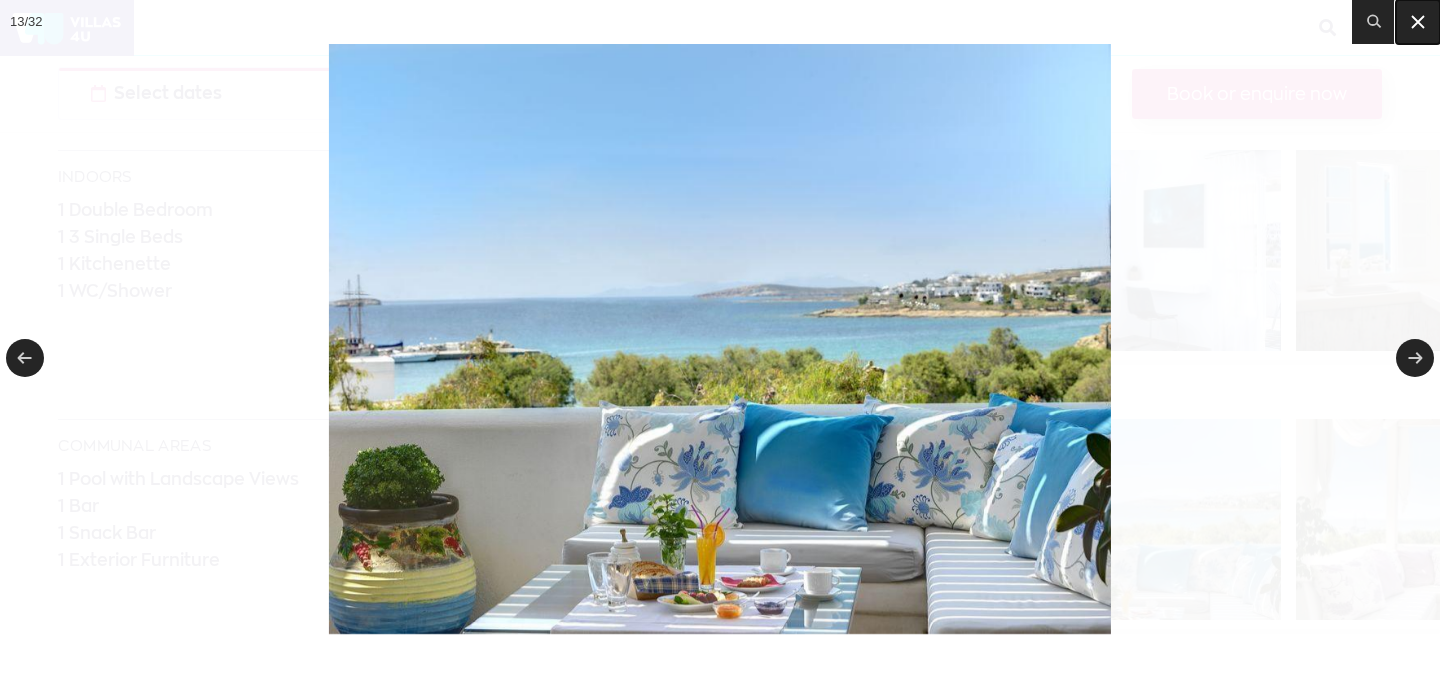 click 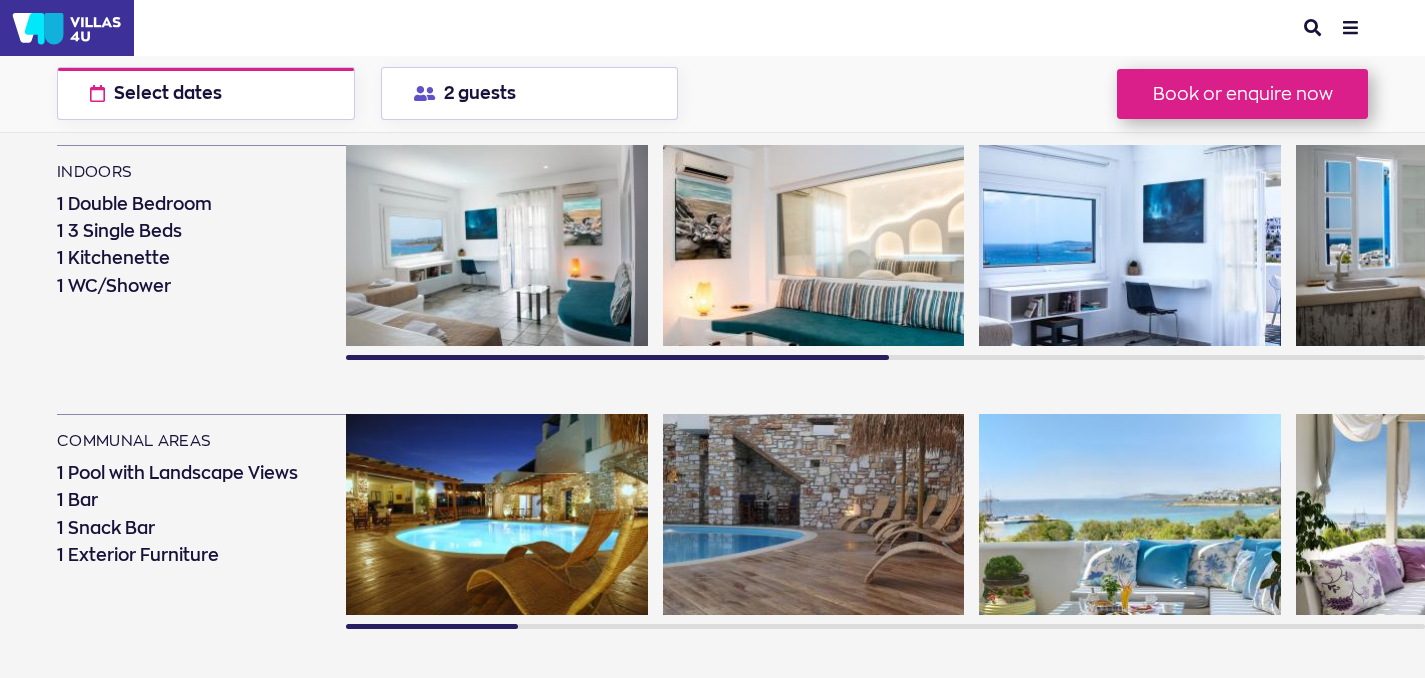 scroll, scrollTop: 0, scrollLeft: 0, axis: both 